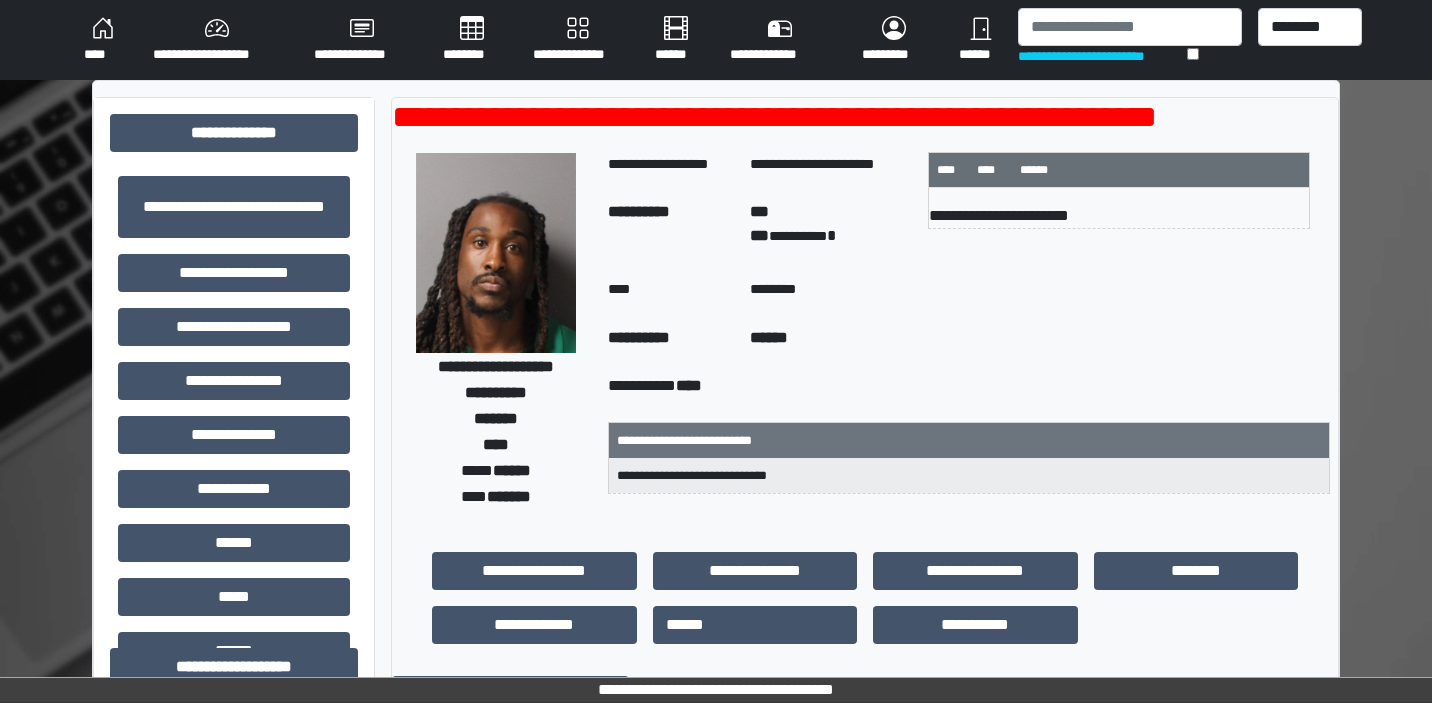scroll, scrollTop: 590, scrollLeft: 0, axis: vertical 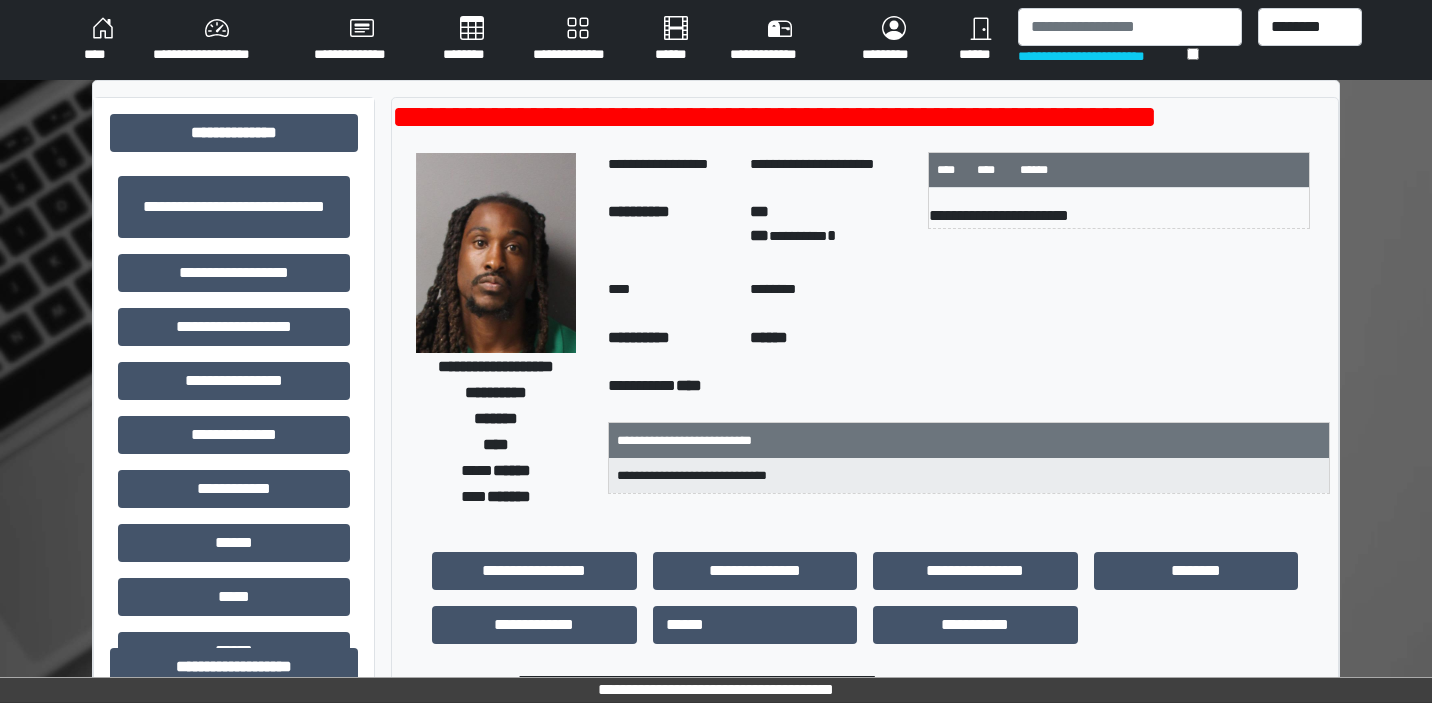 click on "**********" at bounding box center (716, 40) 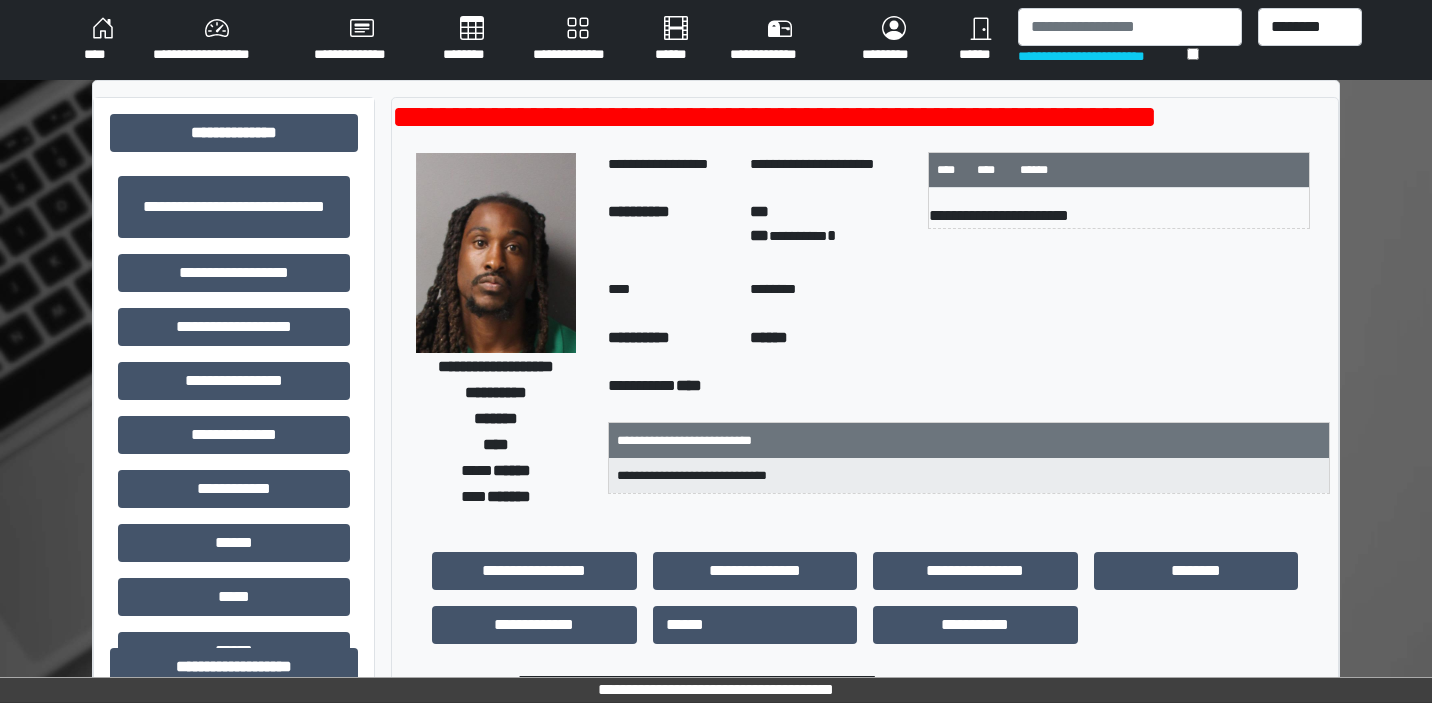 click on "********" at bounding box center (472, 40) 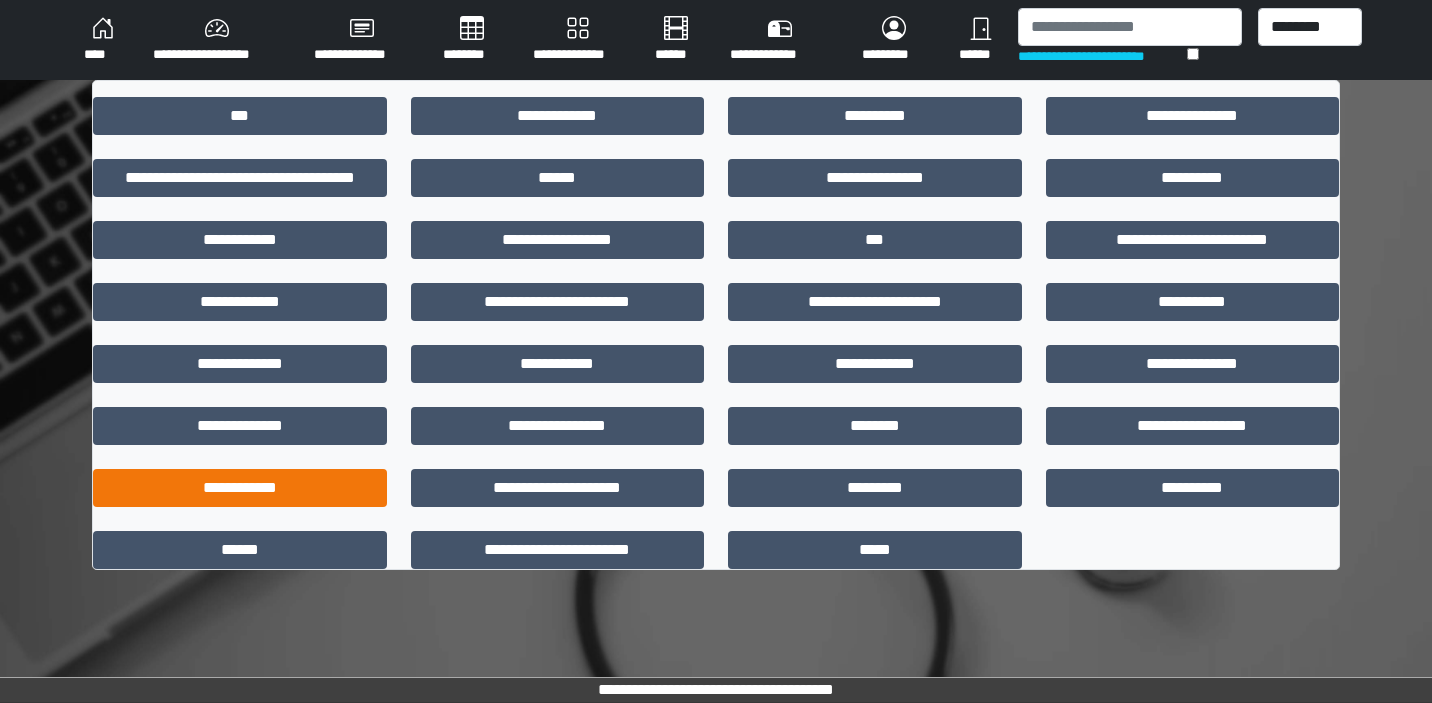 click on "**********" at bounding box center [240, 488] 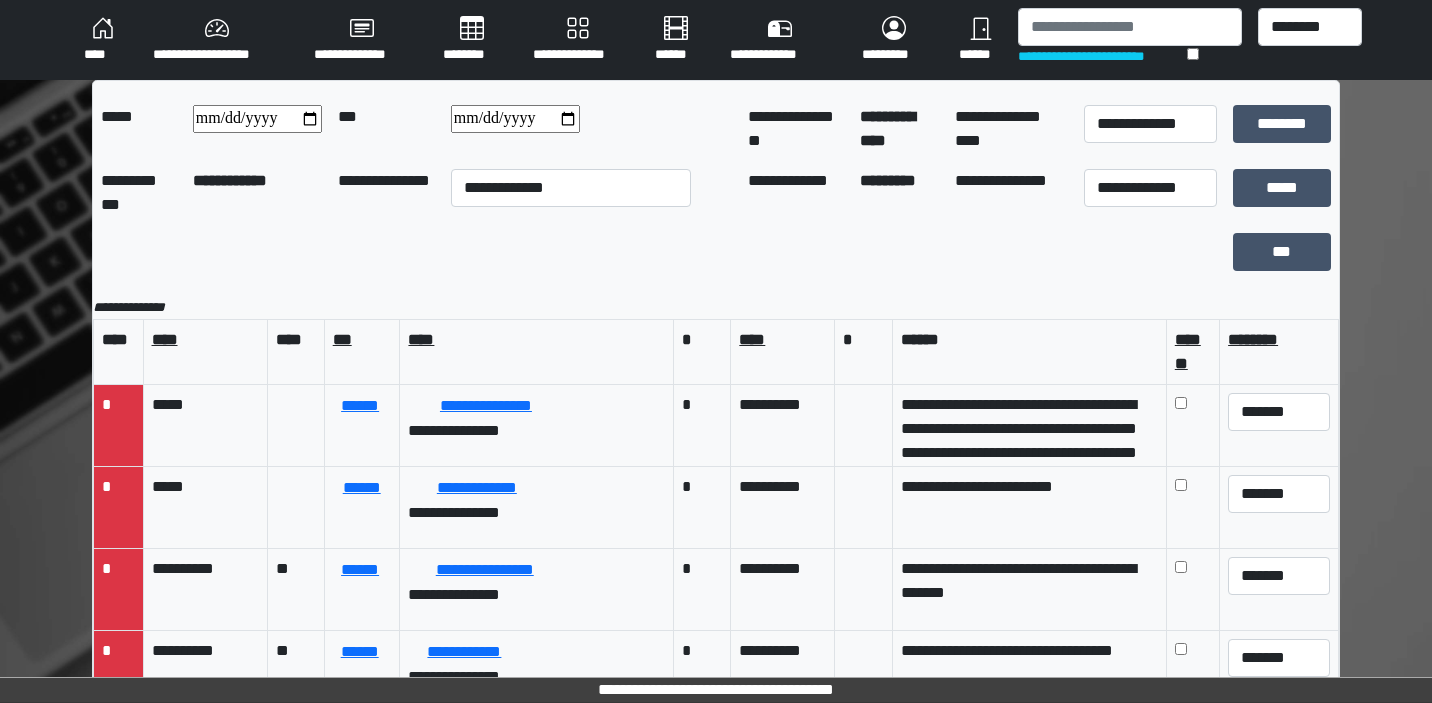 click on "********" at bounding box center (472, 40) 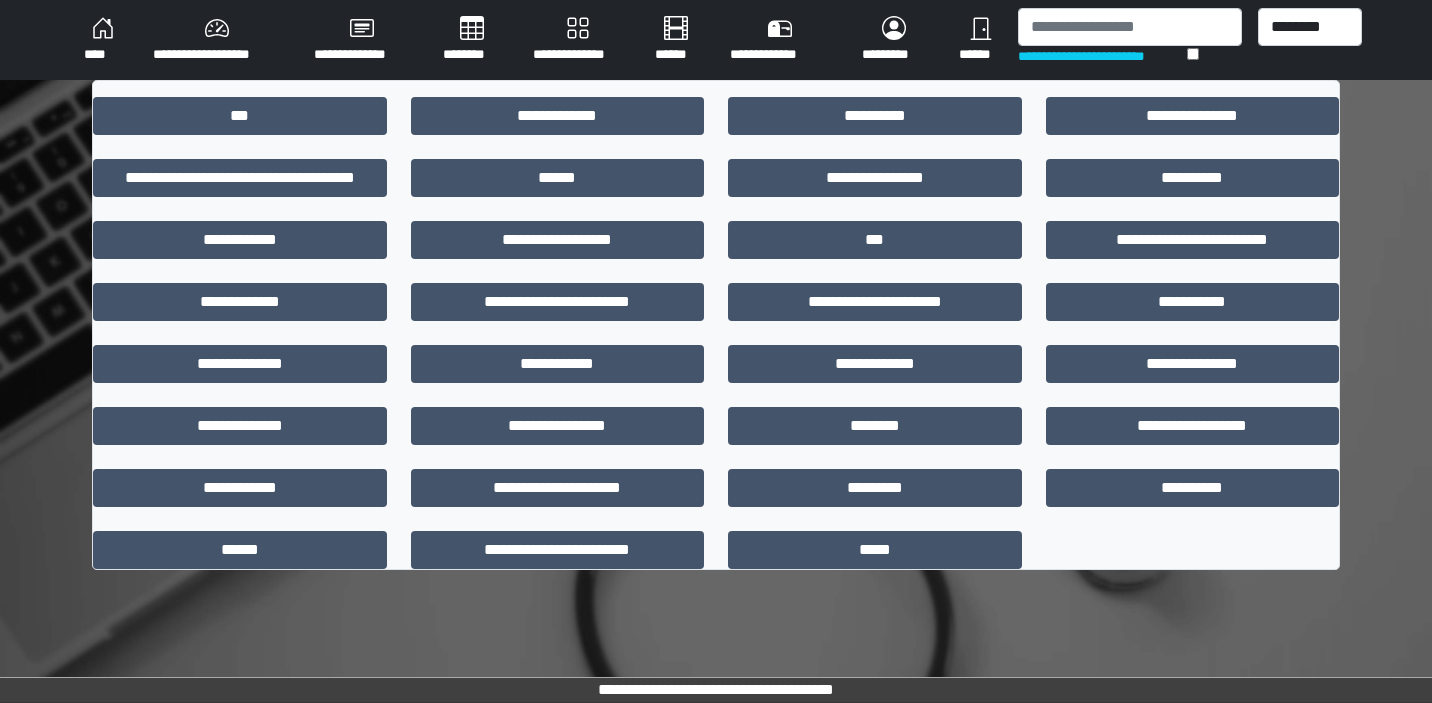 click at bounding box center [716, 271] 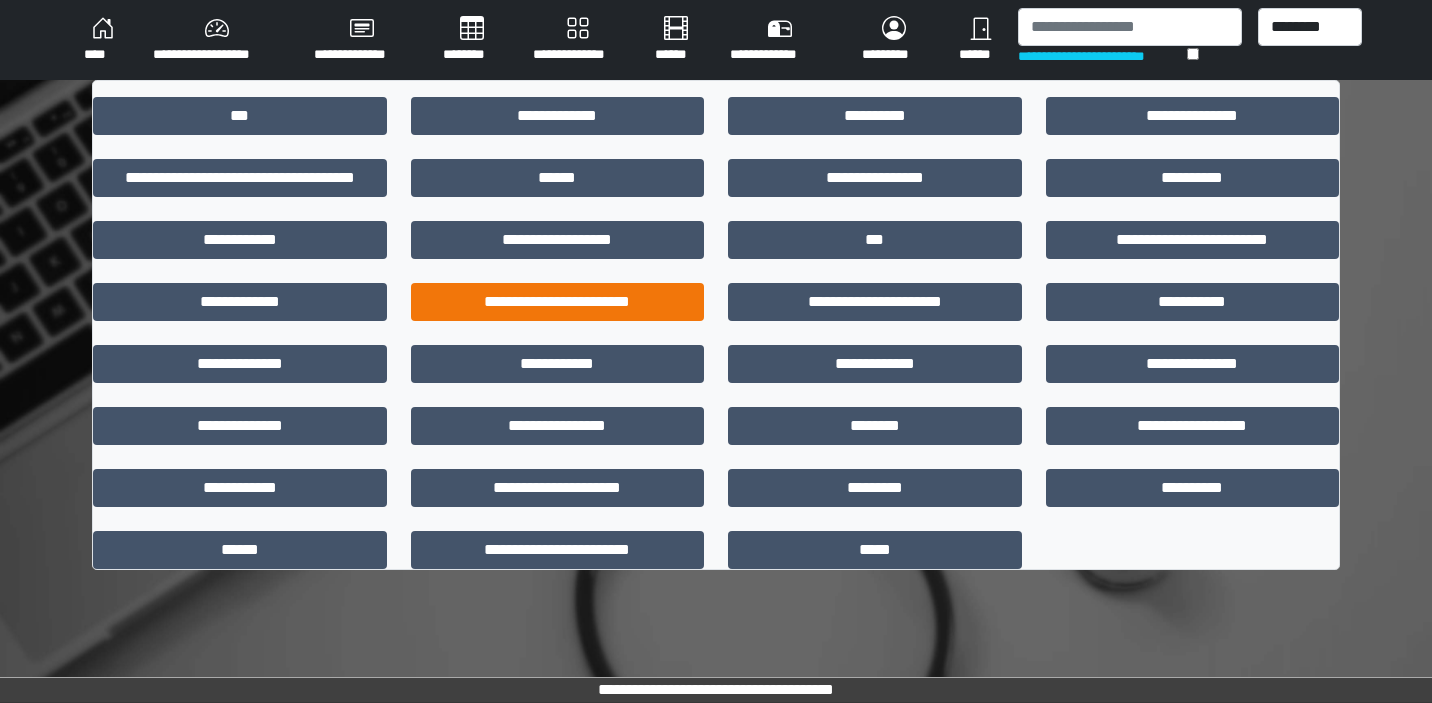 click on "**********" at bounding box center [558, 302] 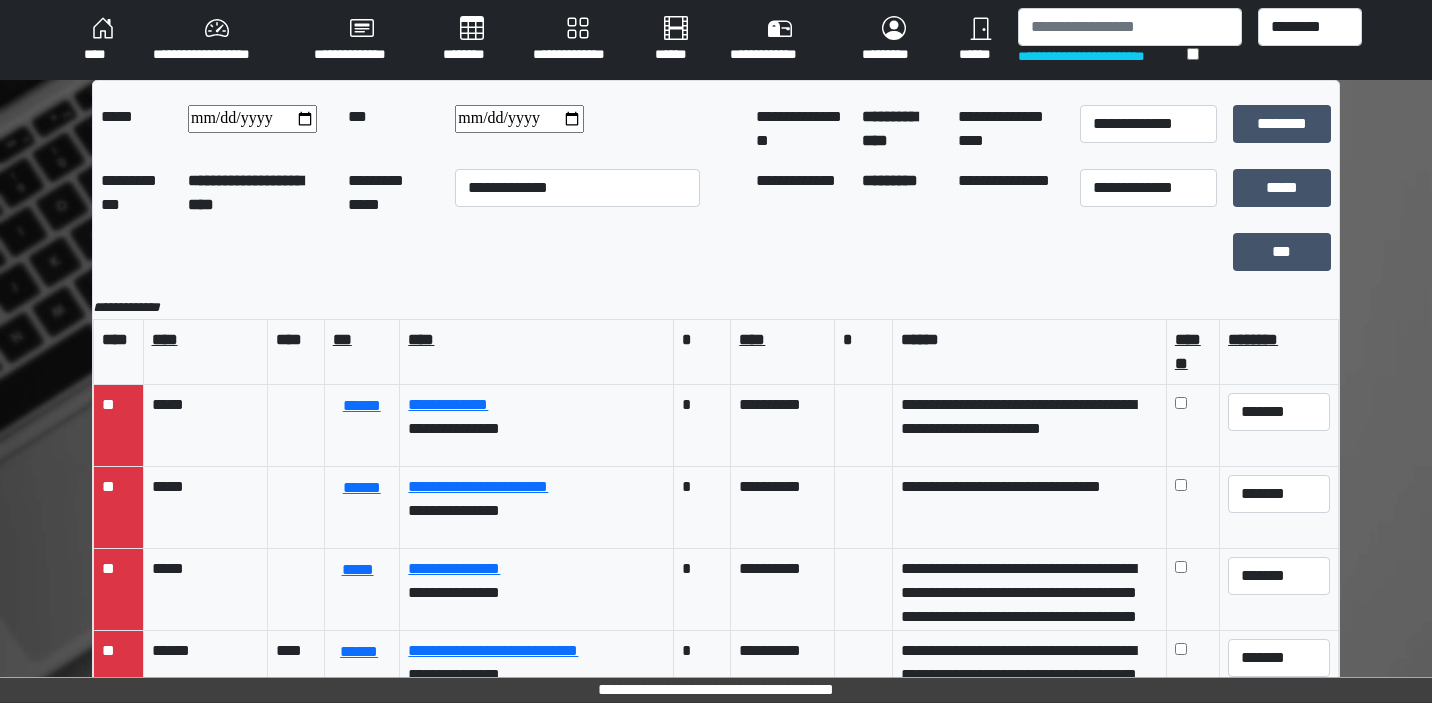 click at bounding box center (519, 119) 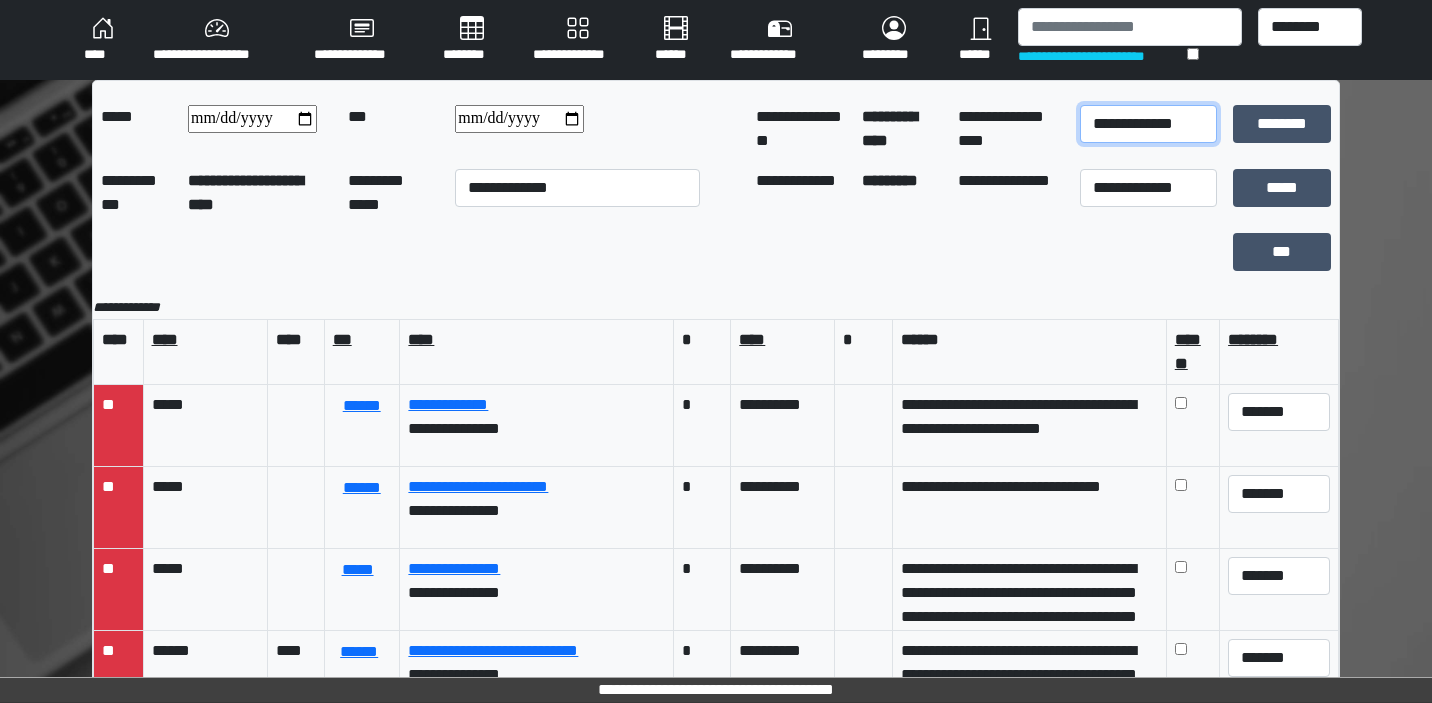 select on "*" 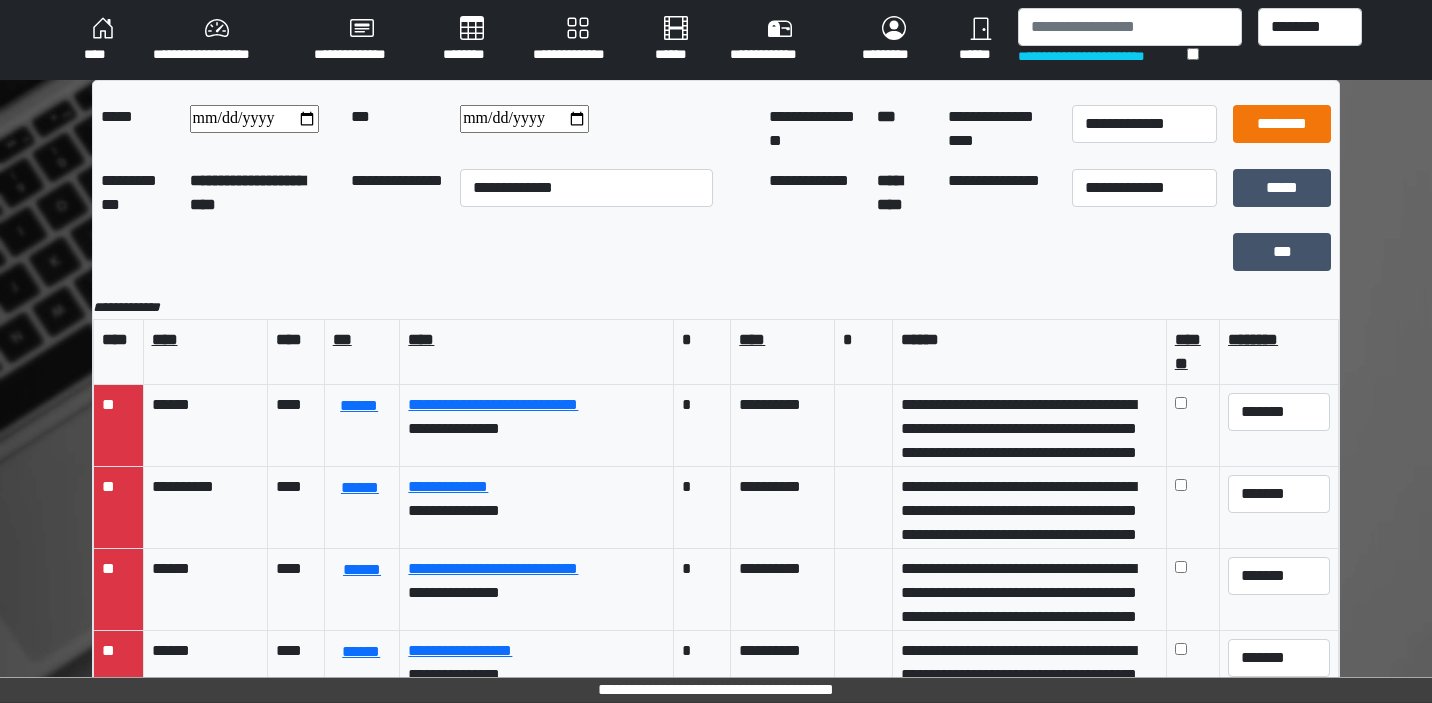 click on "********" at bounding box center [1282, 124] 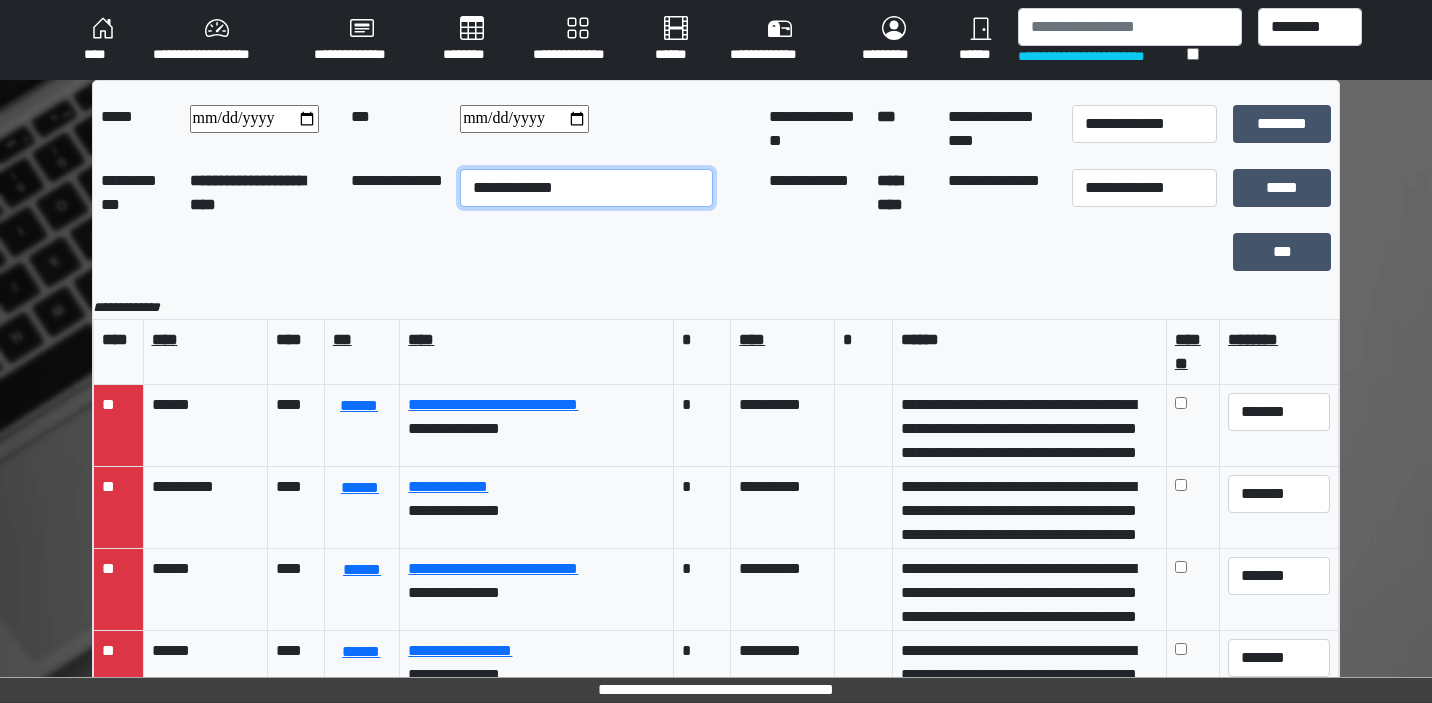 select on "**" 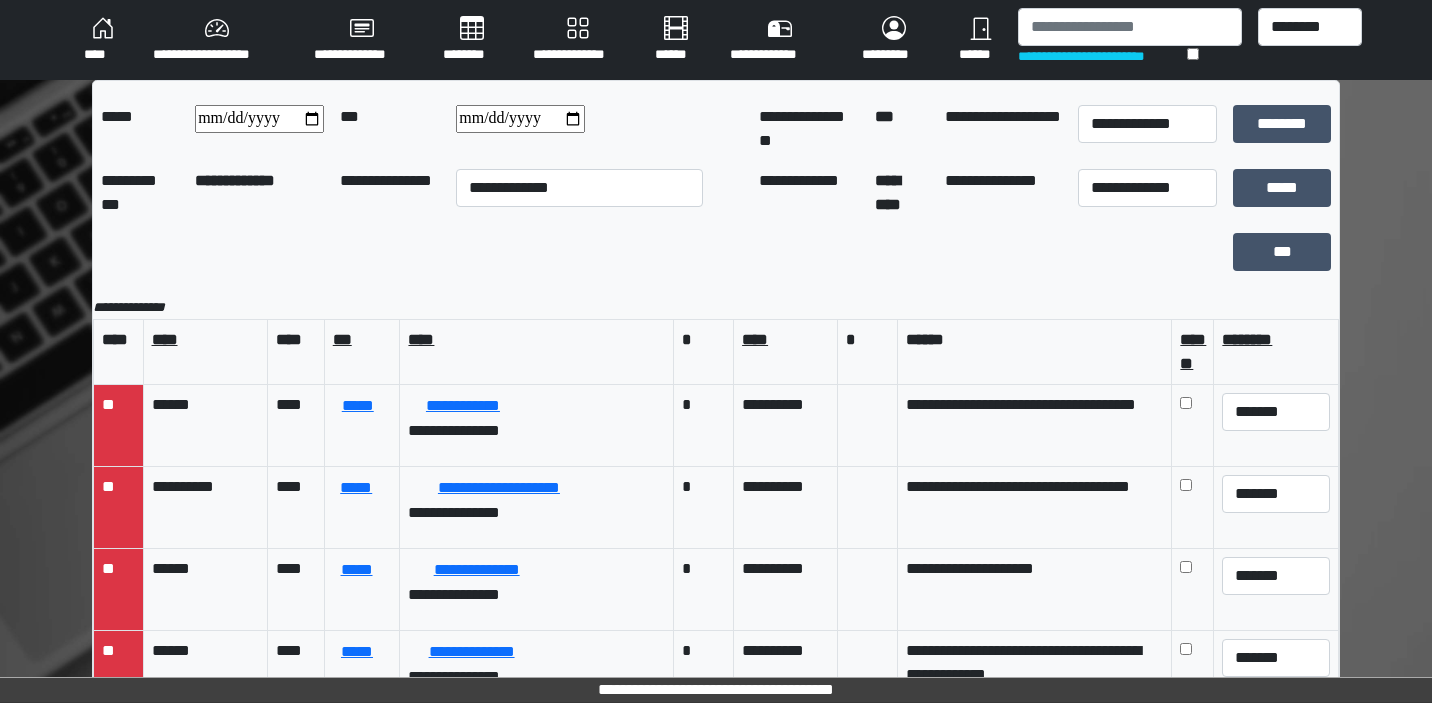 click on "**********" at bounding box center (579, 129) 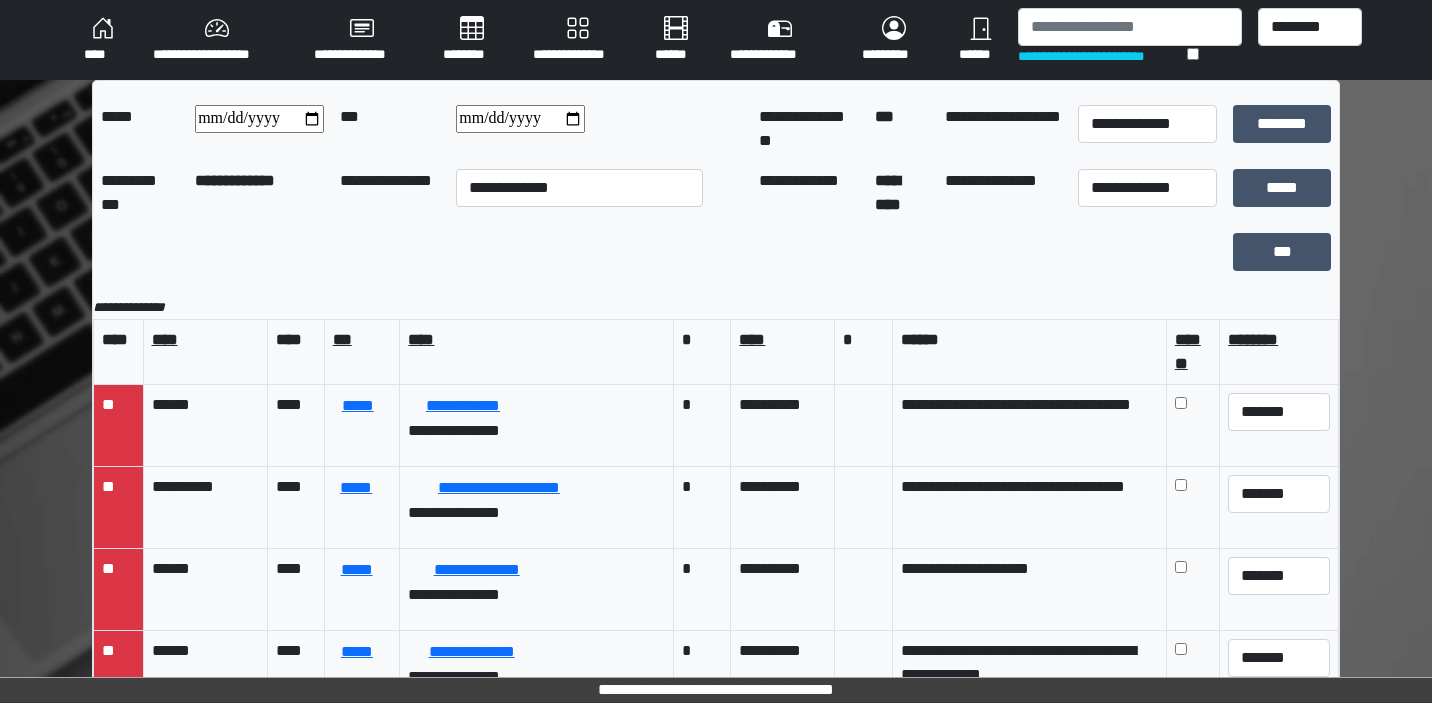 click on "**********" at bounding box center (520, 119) 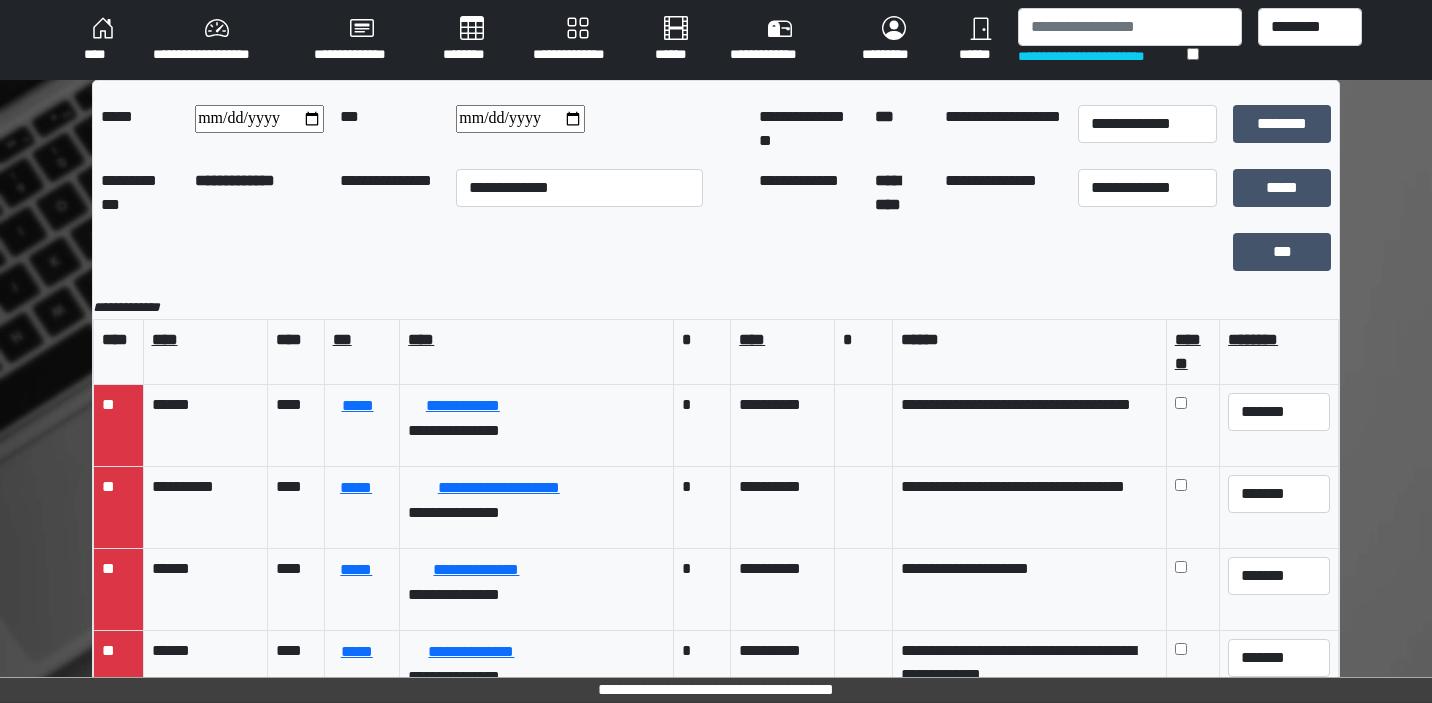 scroll, scrollTop: 0, scrollLeft: 0, axis: both 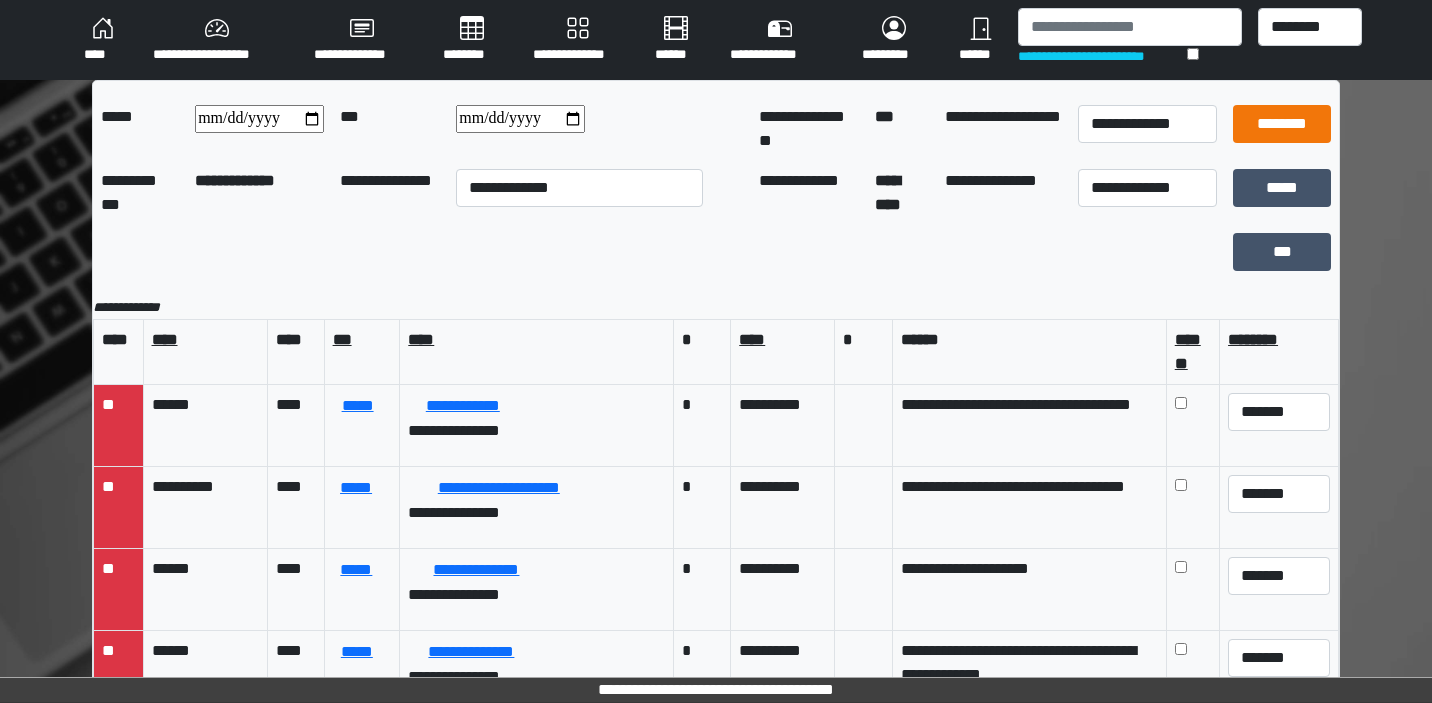 click on "********" at bounding box center [1282, 124] 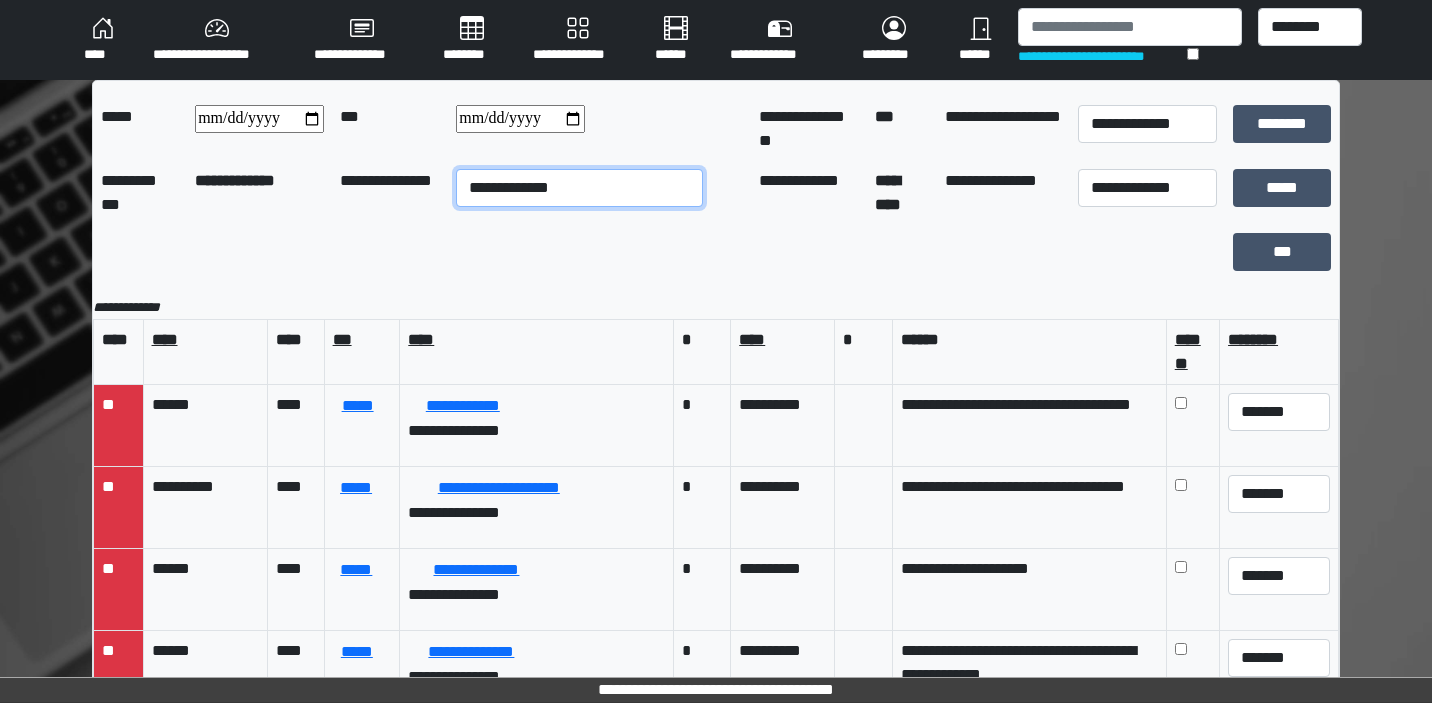 select on "*" 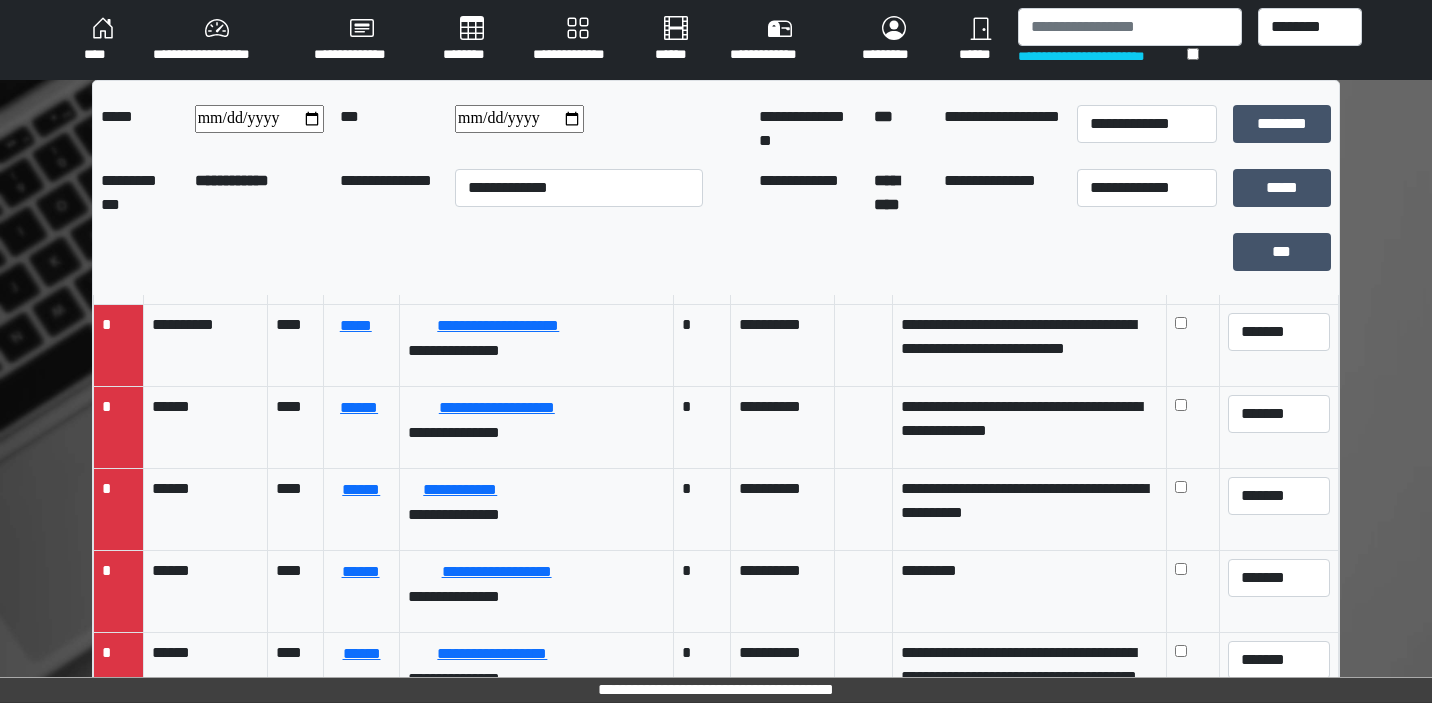 scroll, scrollTop: 80, scrollLeft: 0, axis: vertical 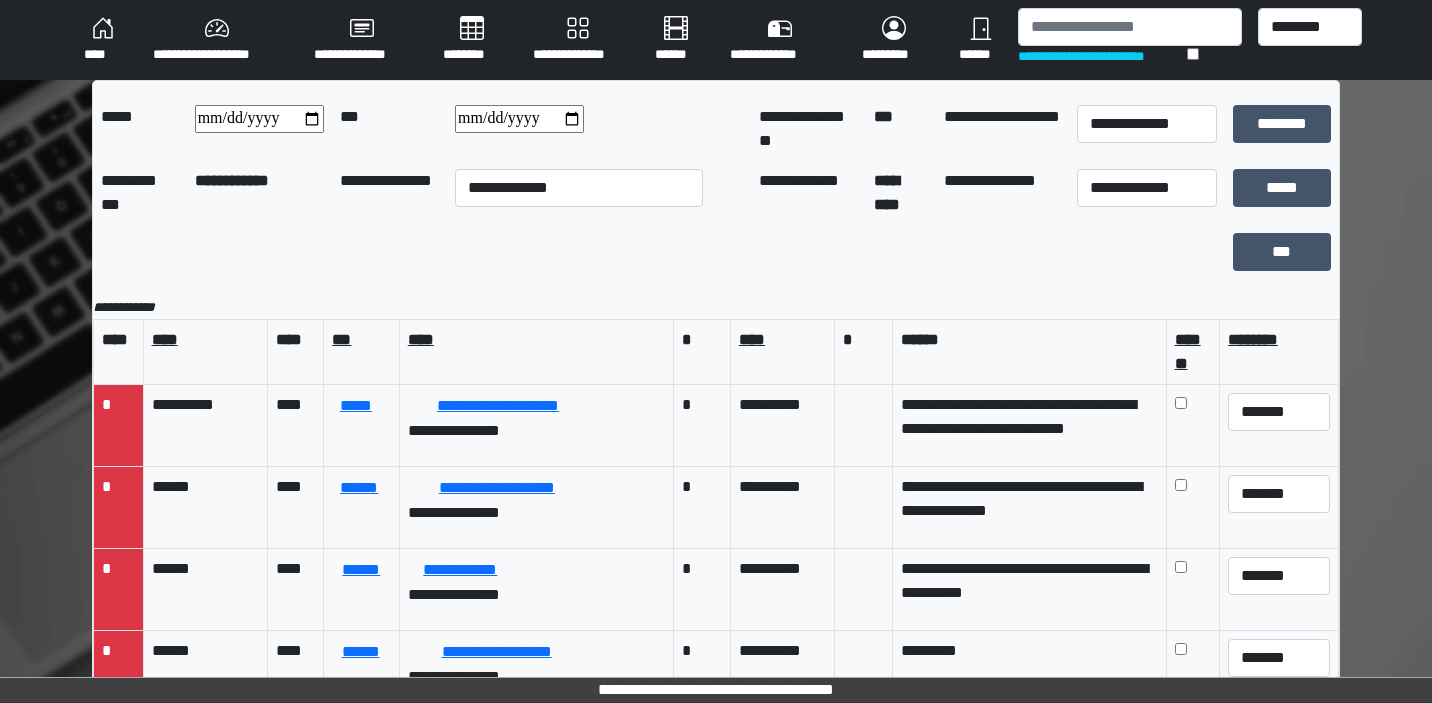 click on "**********" at bounding box center [519, 119] 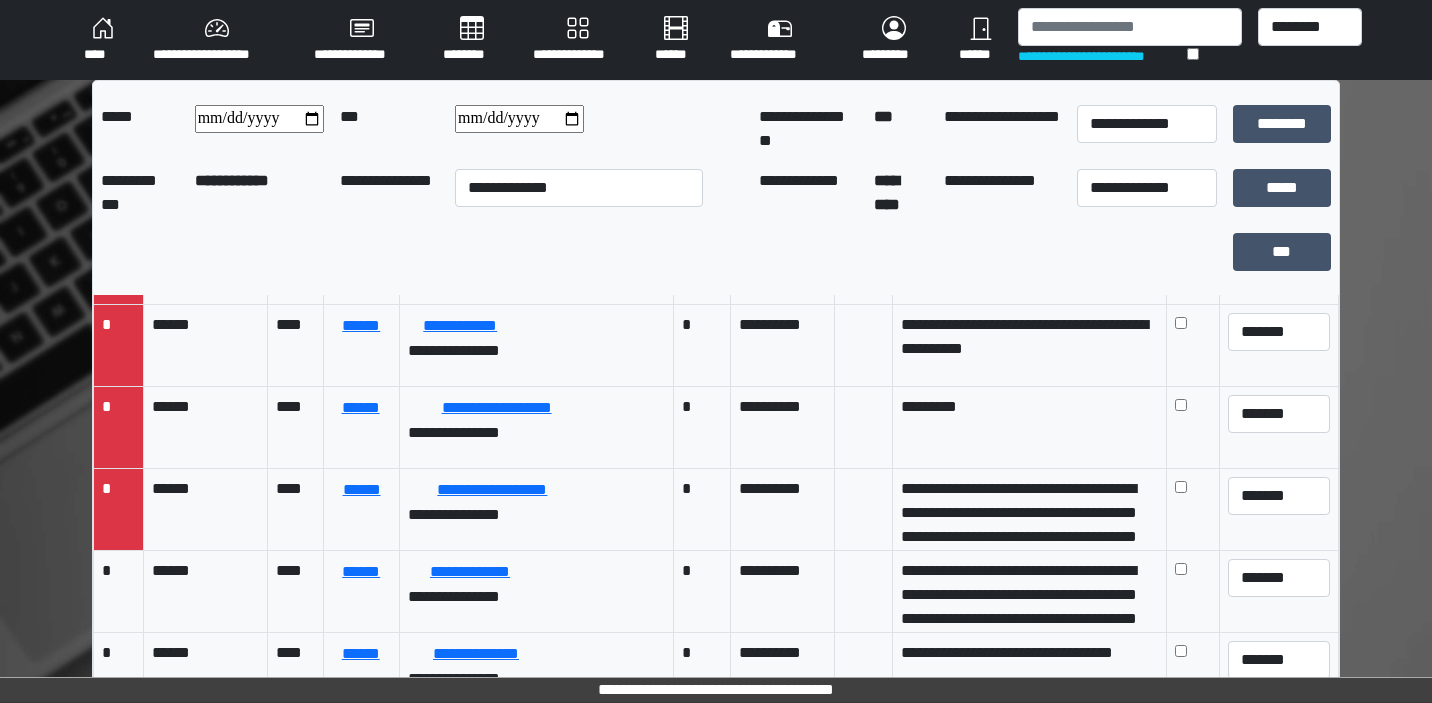scroll, scrollTop: 245, scrollLeft: 0, axis: vertical 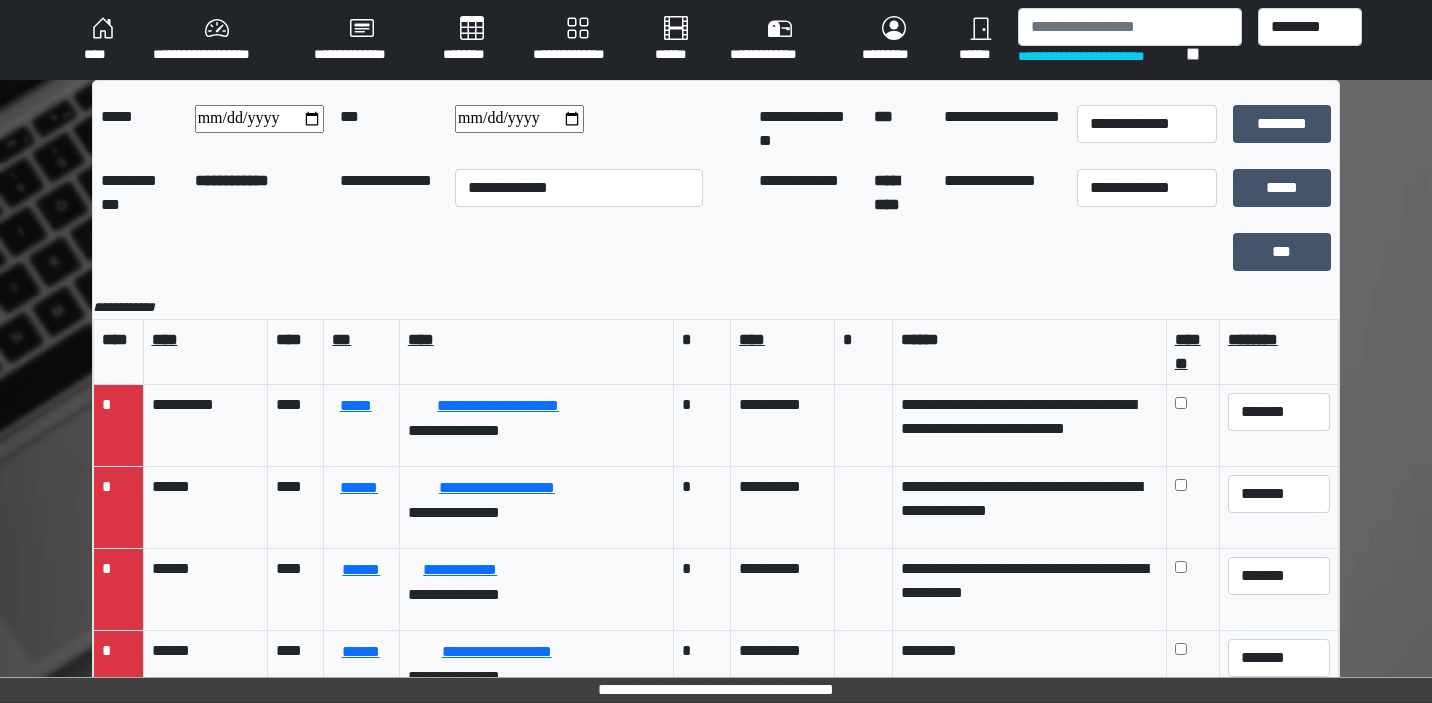click on "**********" at bounding box center [519, 119] 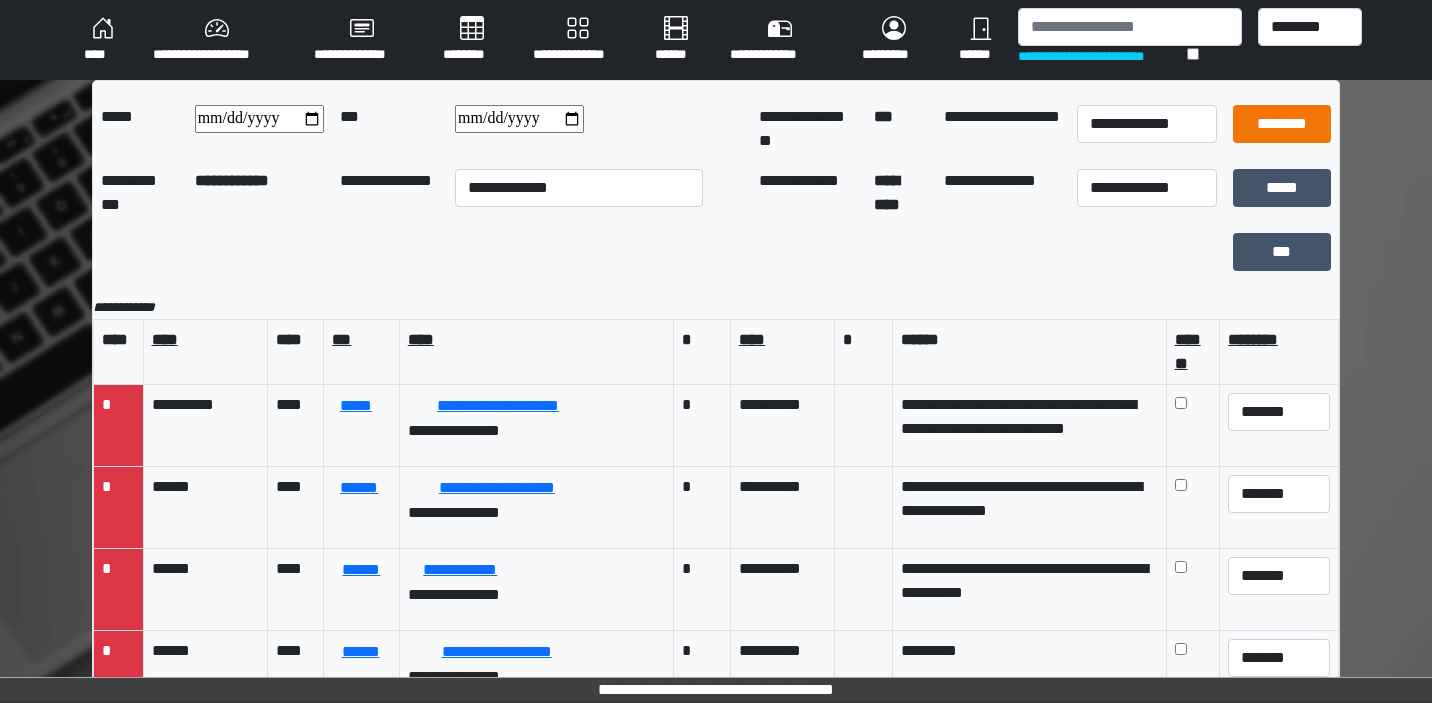 click on "********" at bounding box center [1282, 124] 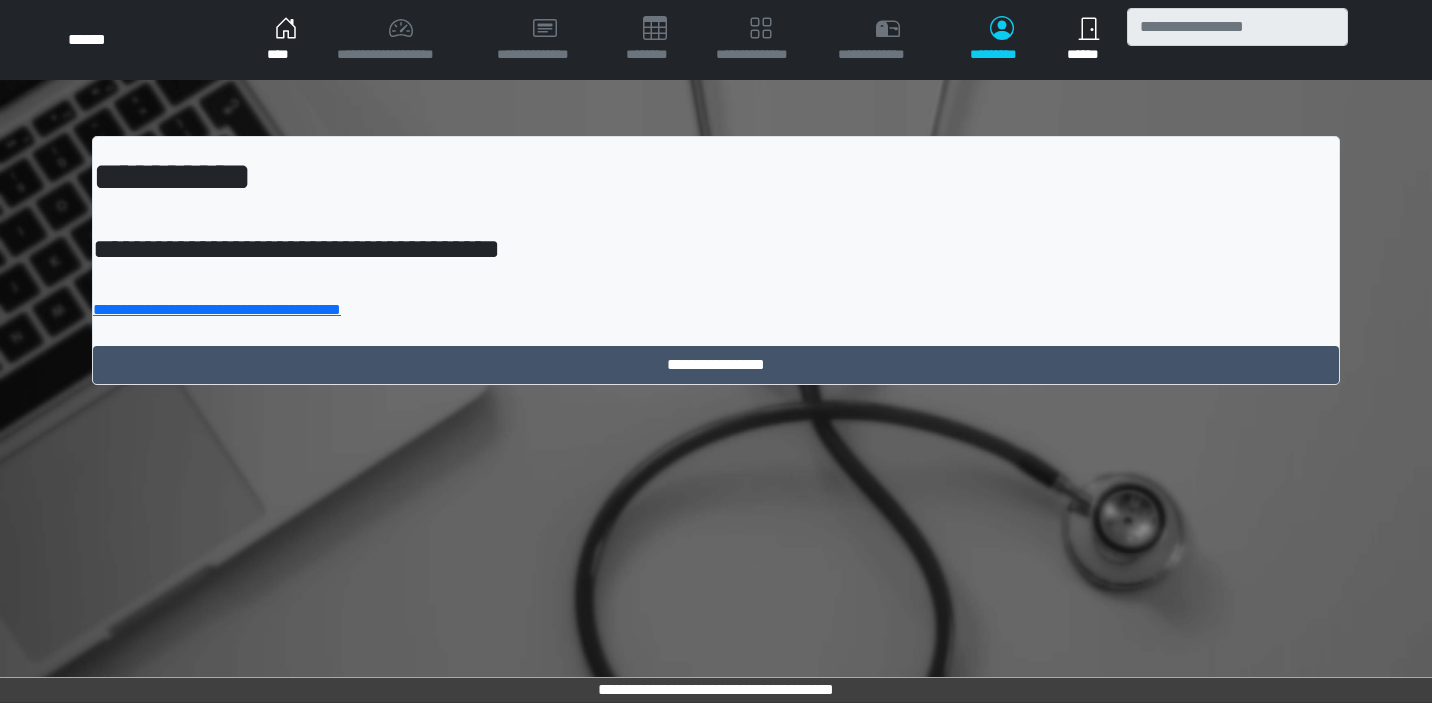 scroll, scrollTop: 0, scrollLeft: 0, axis: both 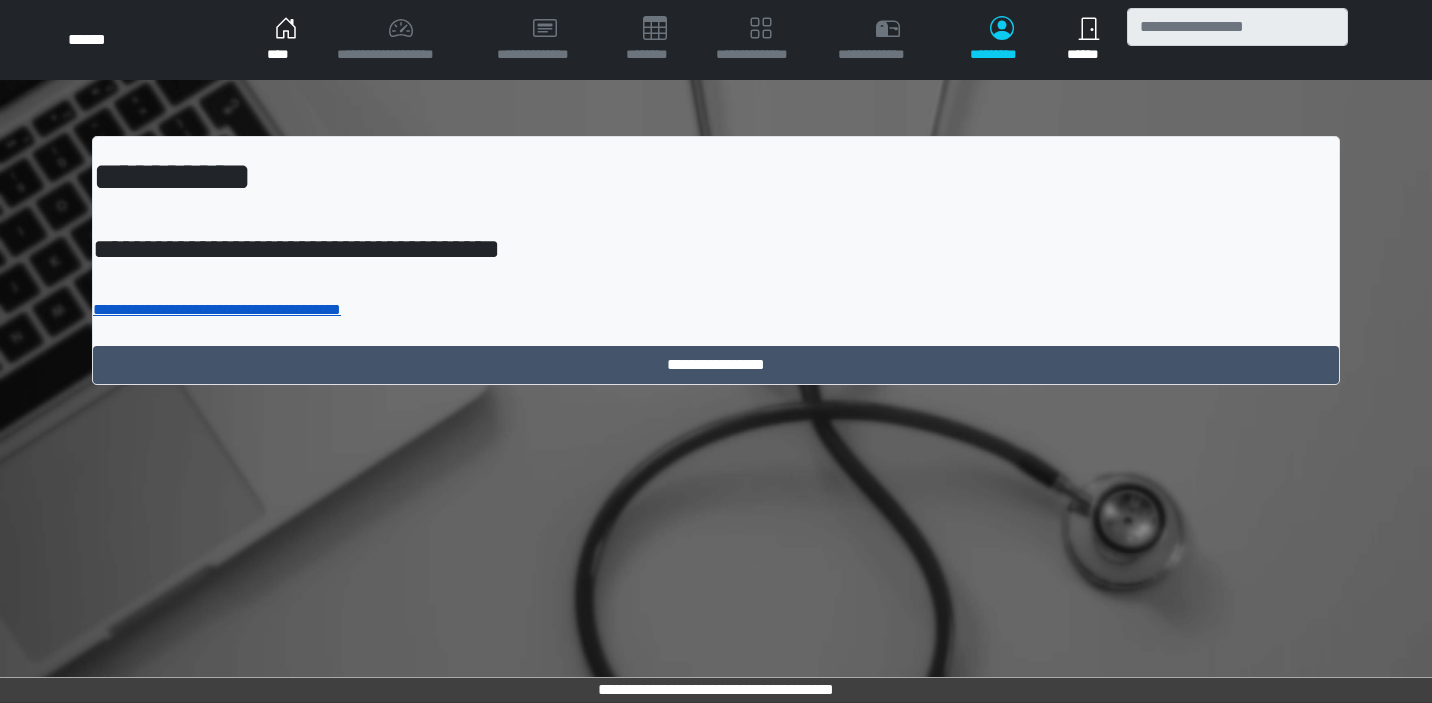 click on "**********" at bounding box center [217, 309] 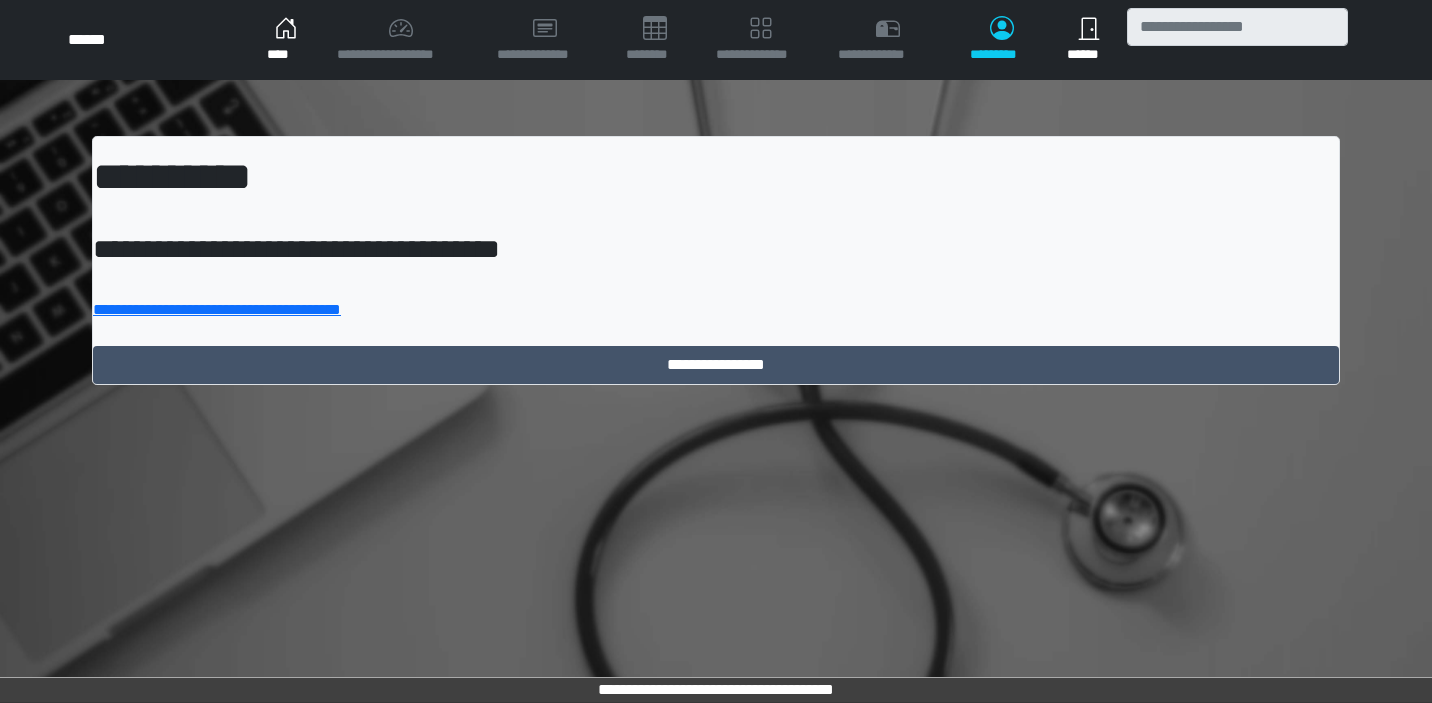 scroll, scrollTop: 0, scrollLeft: 0, axis: both 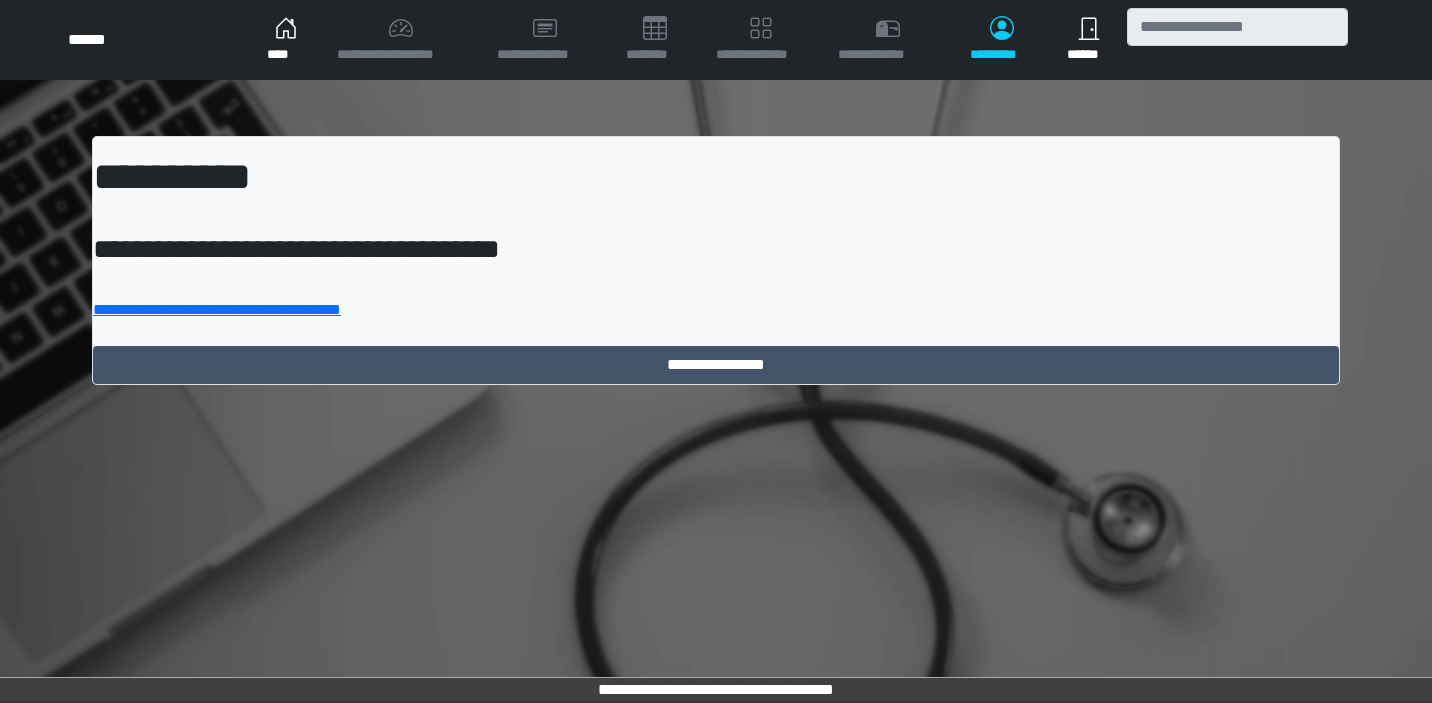 click on "**********" at bounding box center [716, 260] 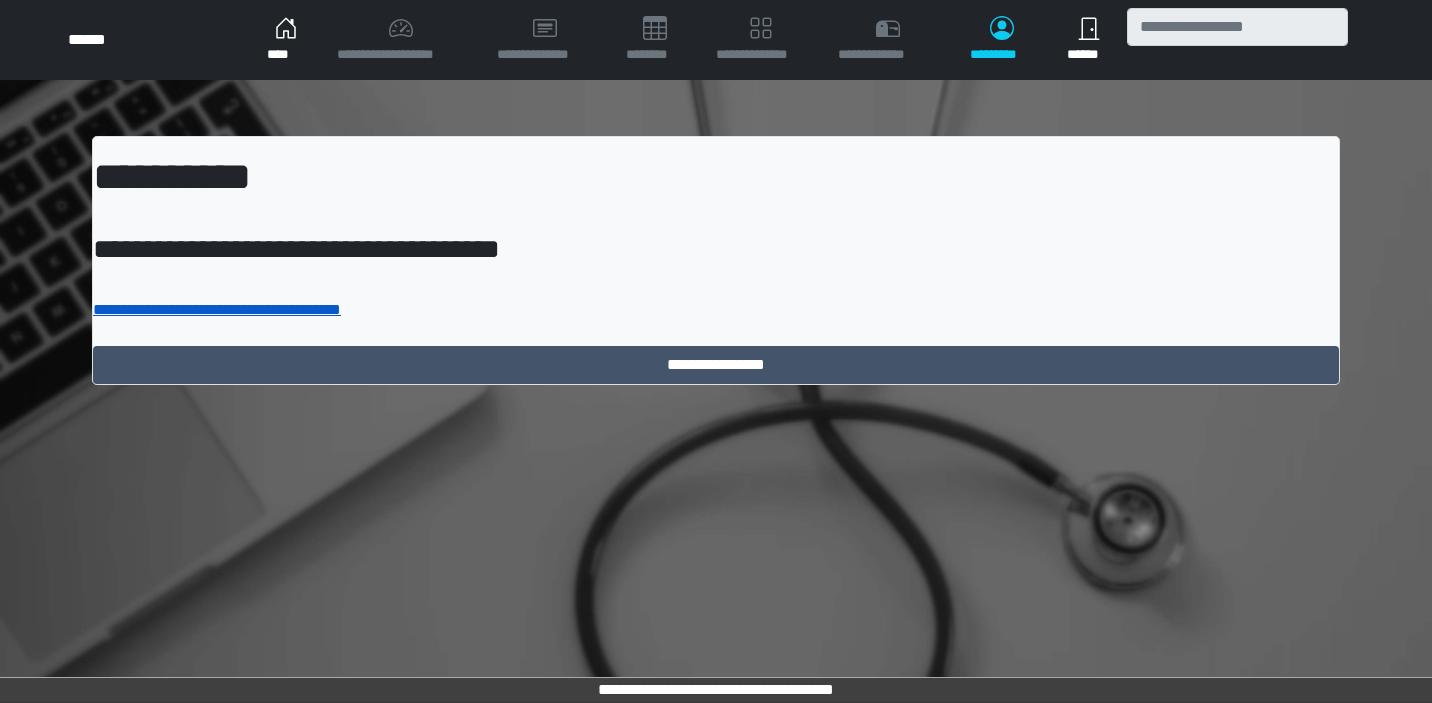 click on "**********" at bounding box center (217, 309) 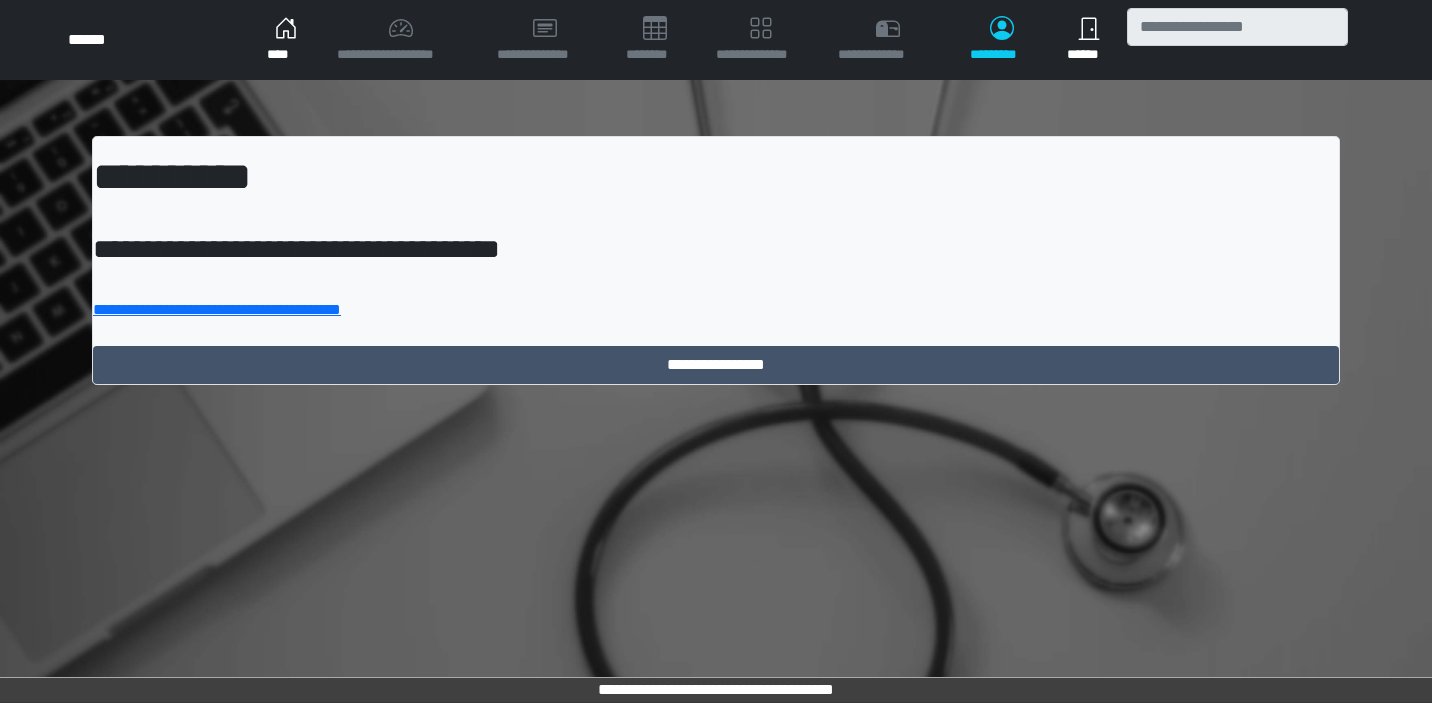 scroll, scrollTop: 0, scrollLeft: 0, axis: both 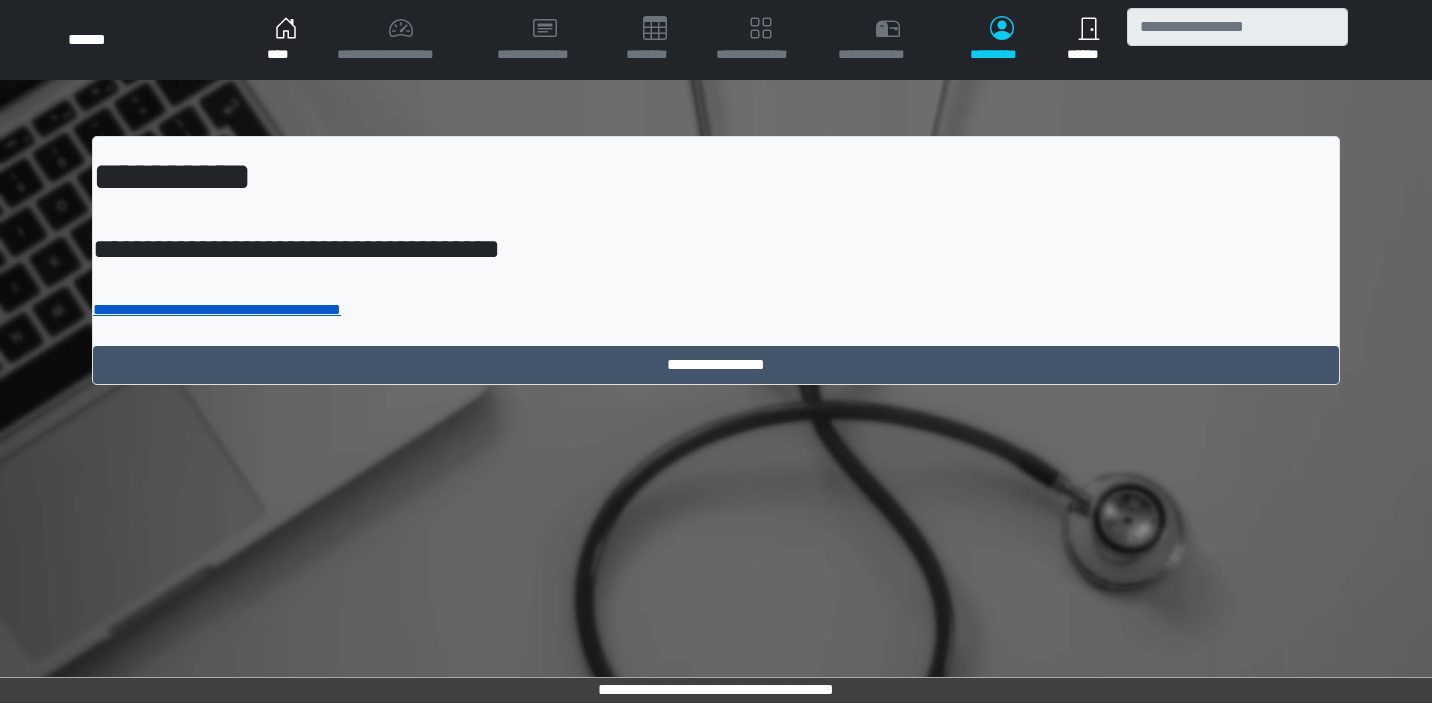 click on "**********" at bounding box center [217, 309] 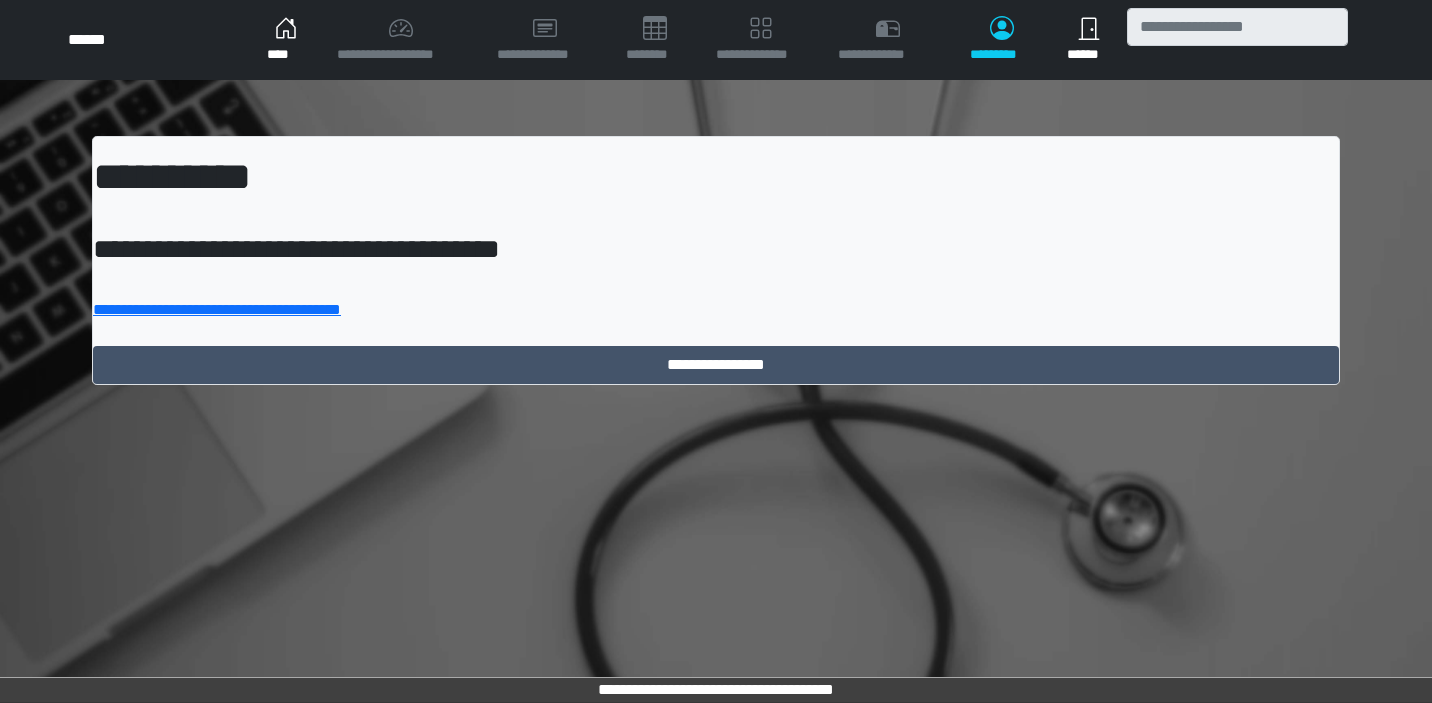 click on "**********" at bounding box center (716, 204) 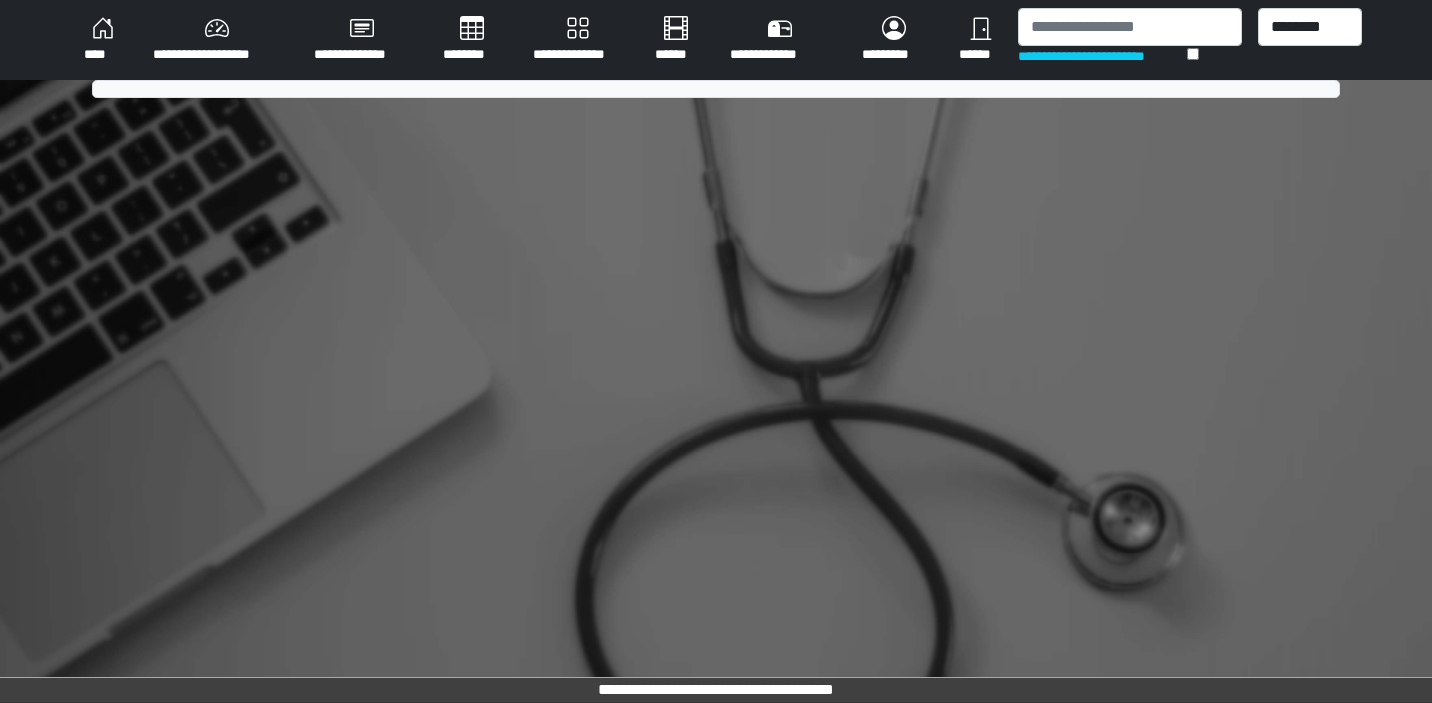 scroll, scrollTop: 0, scrollLeft: 0, axis: both 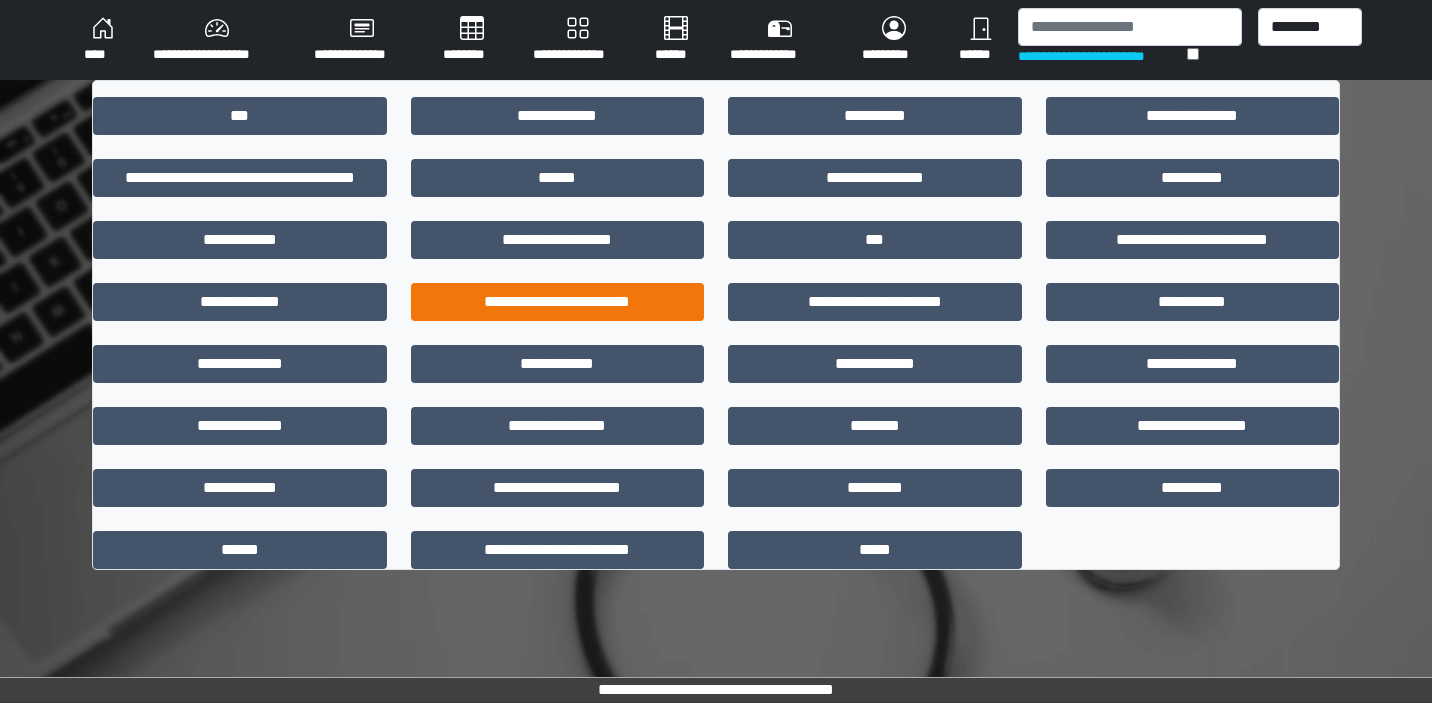 click on "**********" at bounding box center (558, 302) 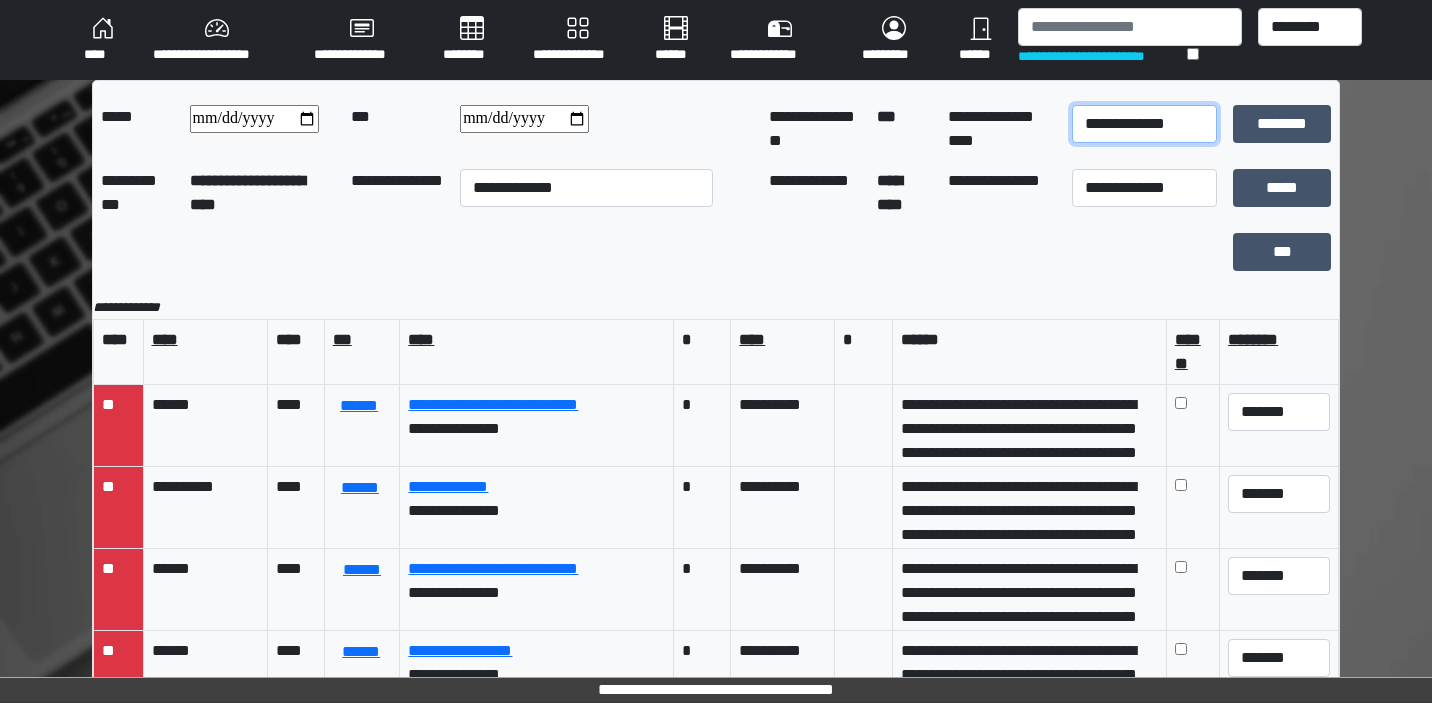 select on "*" 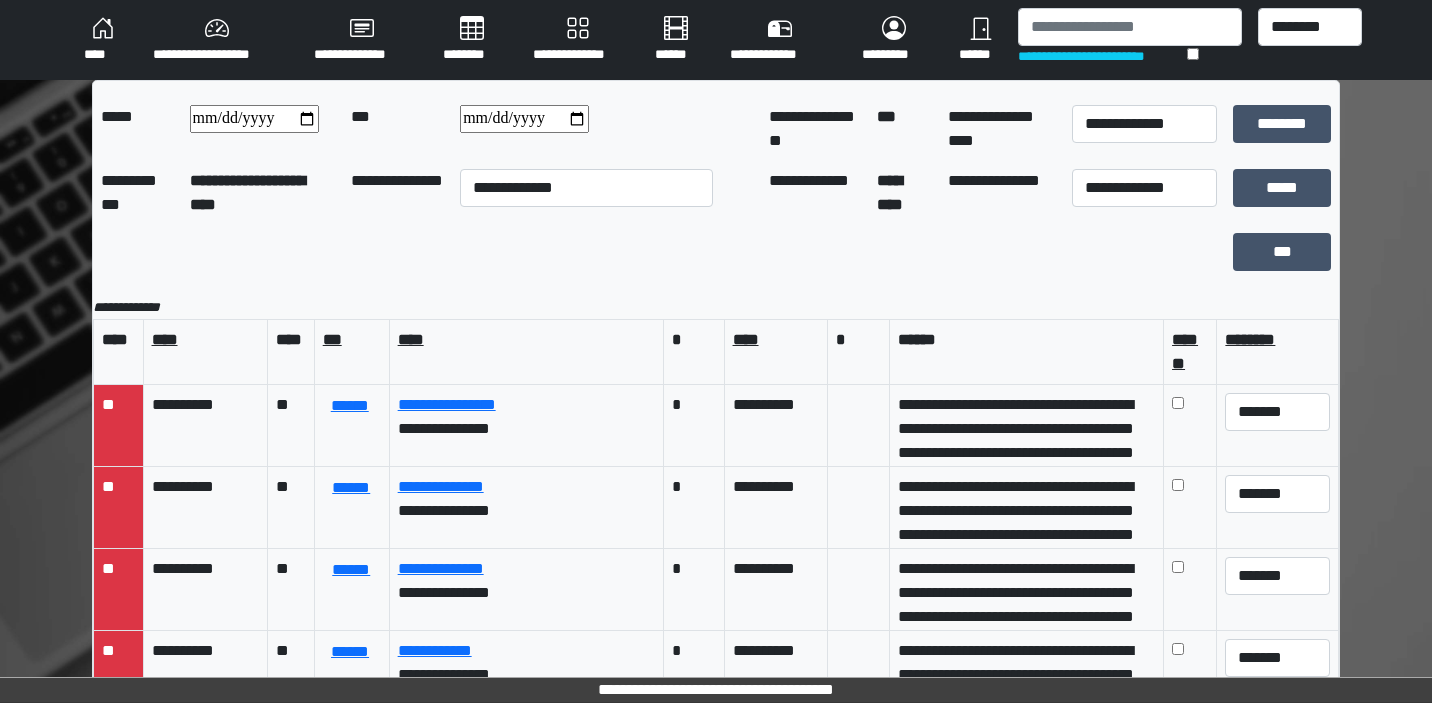 click on "**********" at bounding box center (524, 119) 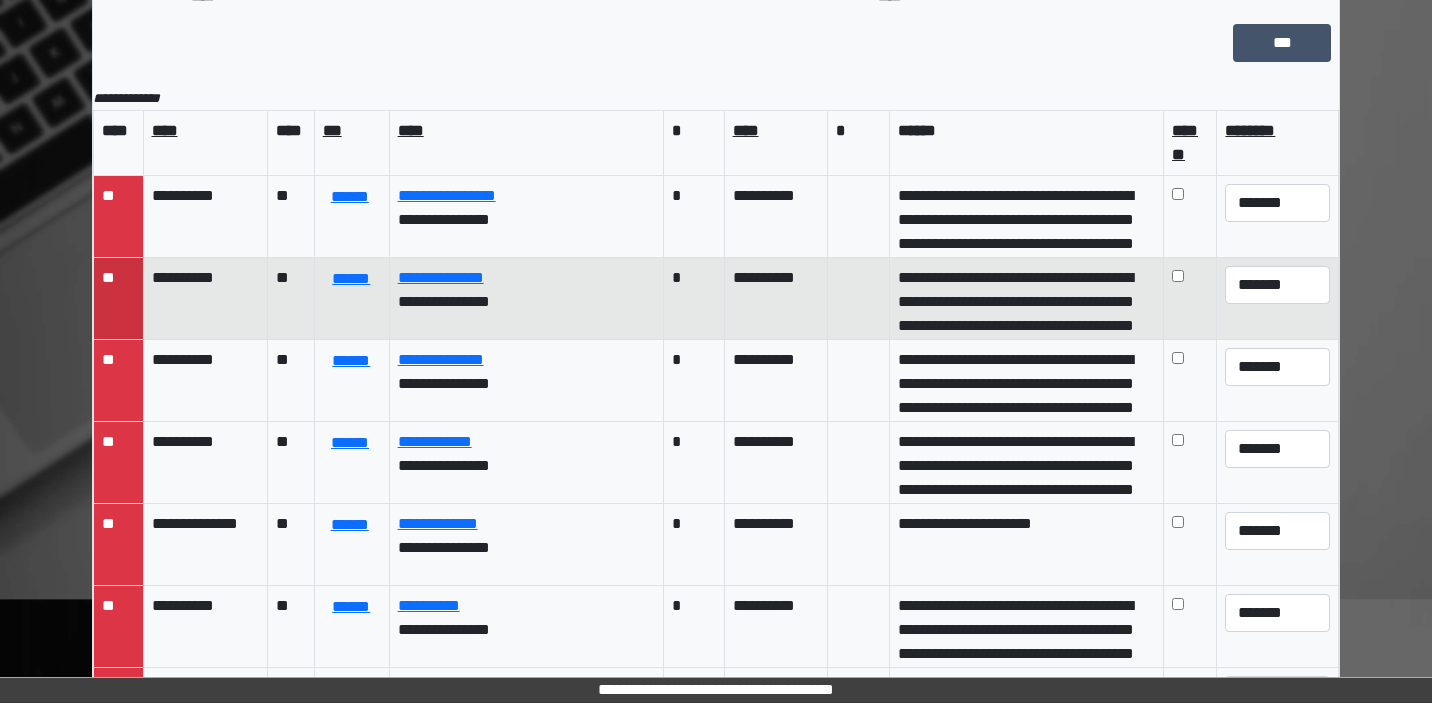 scroll, scrollTop: 209, scrollLeft: 0, axis: vertical 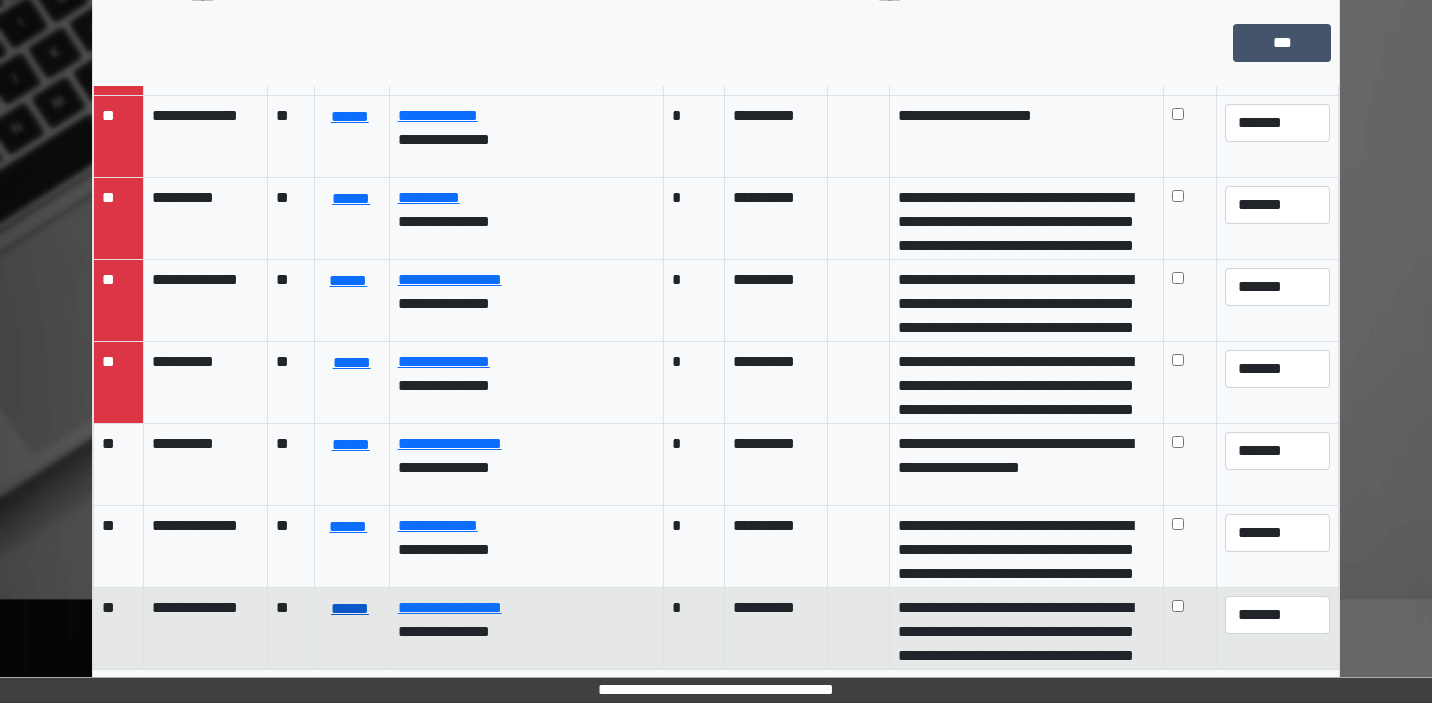 click on "******" at bounding box center [350, 609] 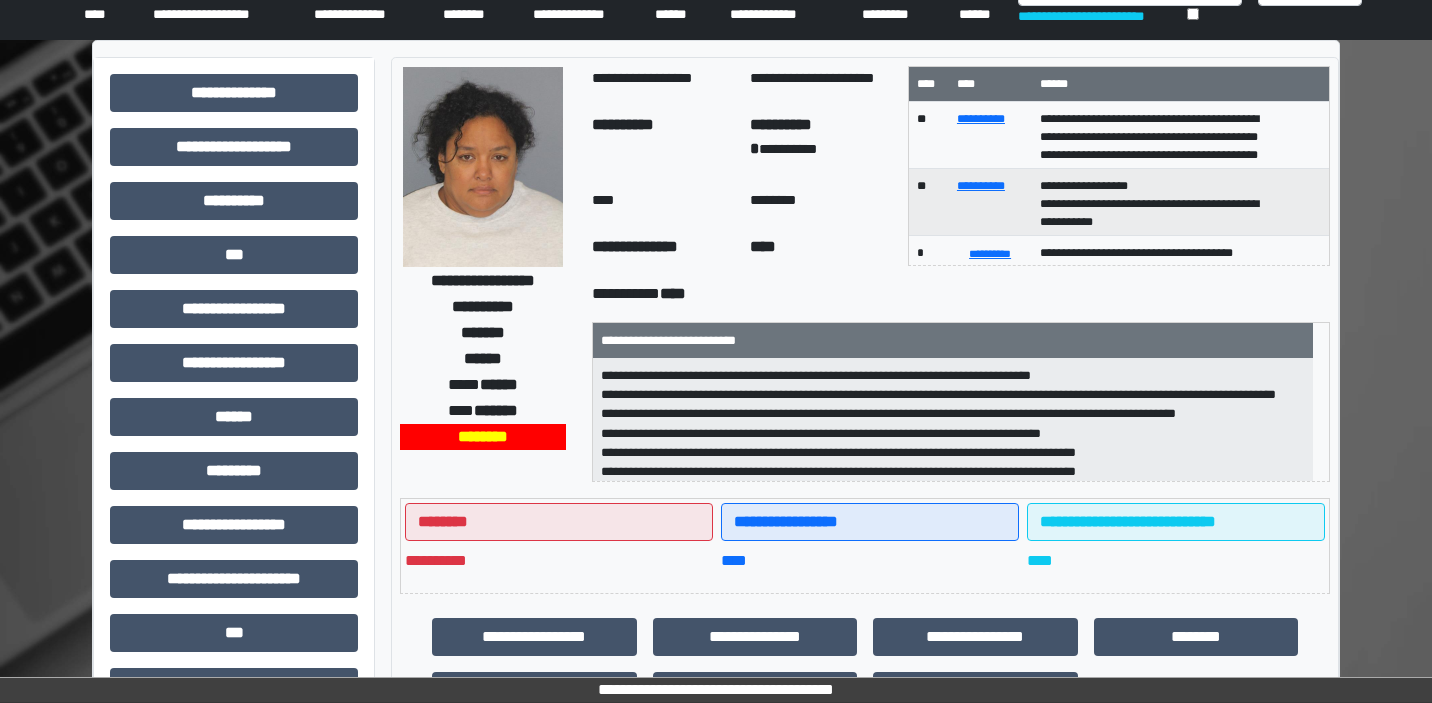 scroll, scrollTop: 40, scrollLeft: 0, axis: vertical 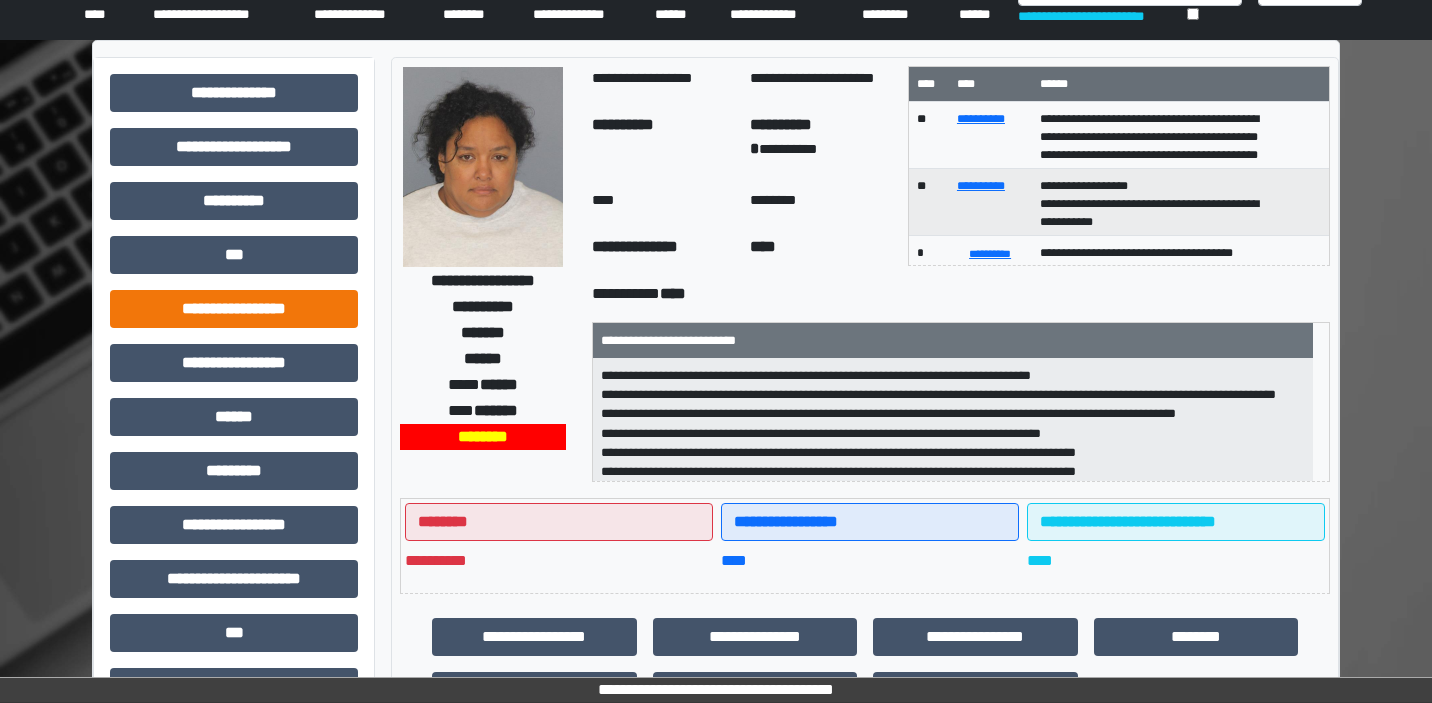 click on "**********" at bounding box center (234, 309) 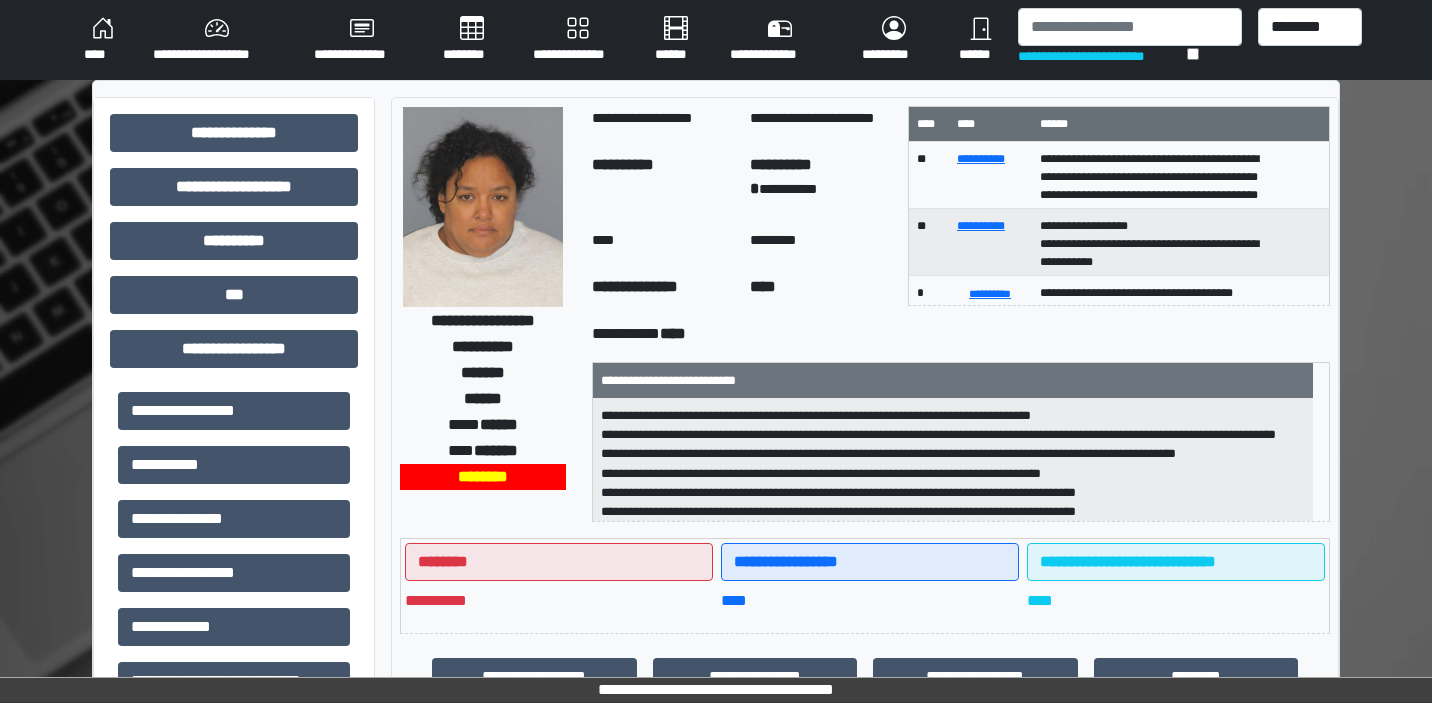 scroll, scrollTop: 0, scrollLeft: 0, axis: both 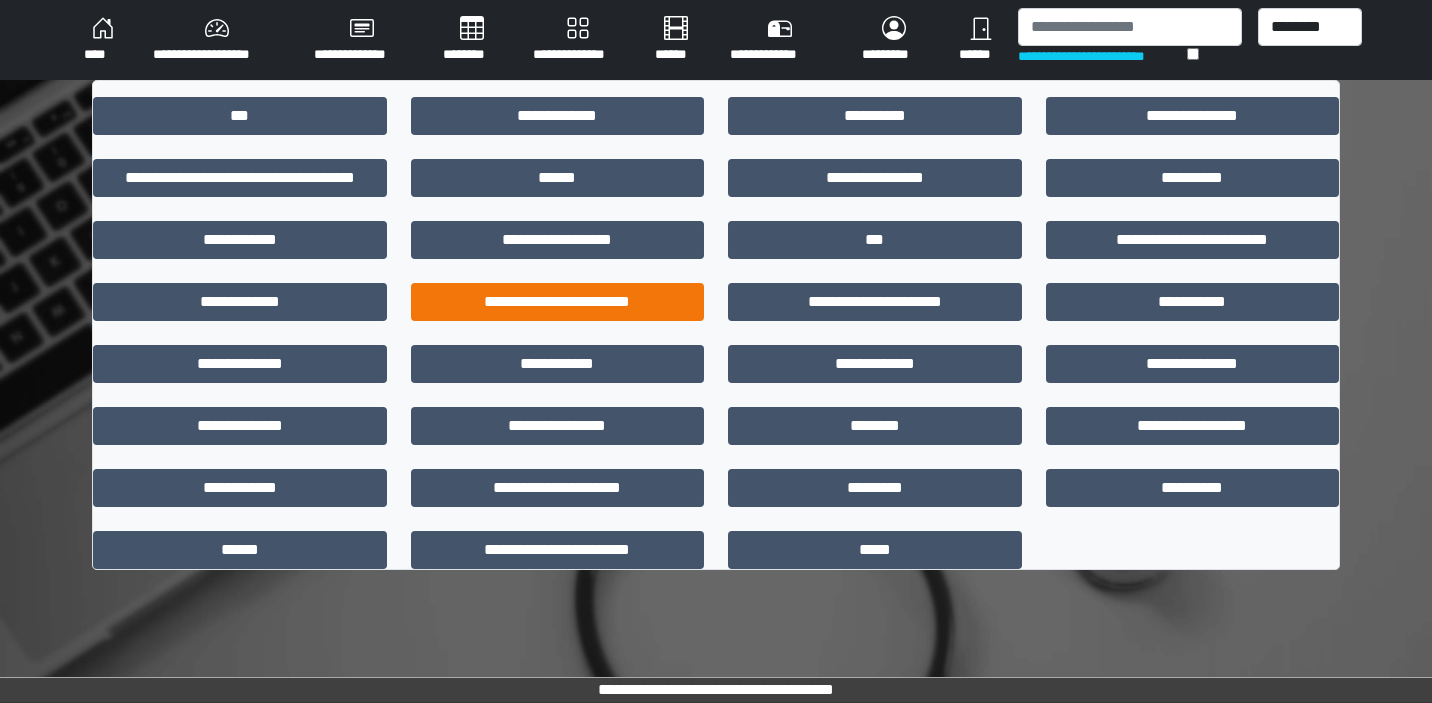 click on "**********" at bounding box center [558, 302] 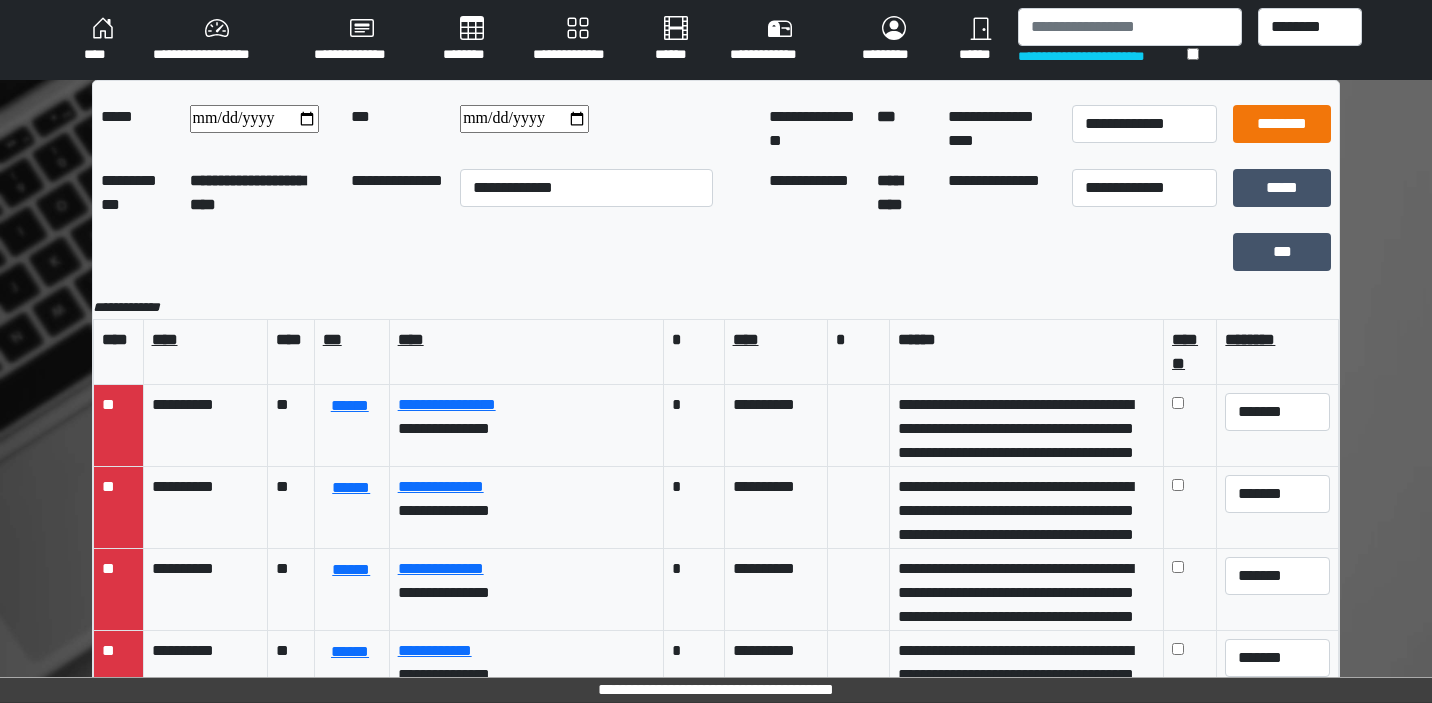 click on "********" at bounding box center [1282, 124] 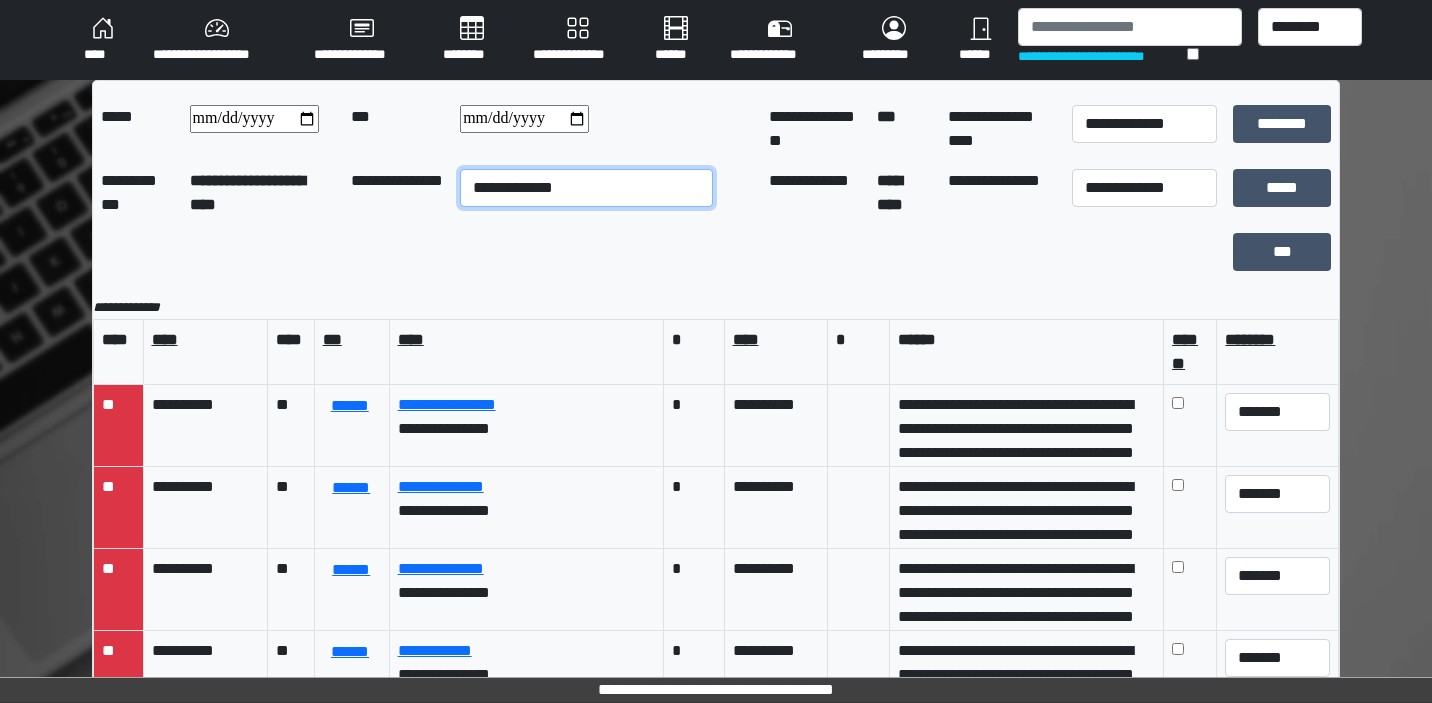 select on "**" 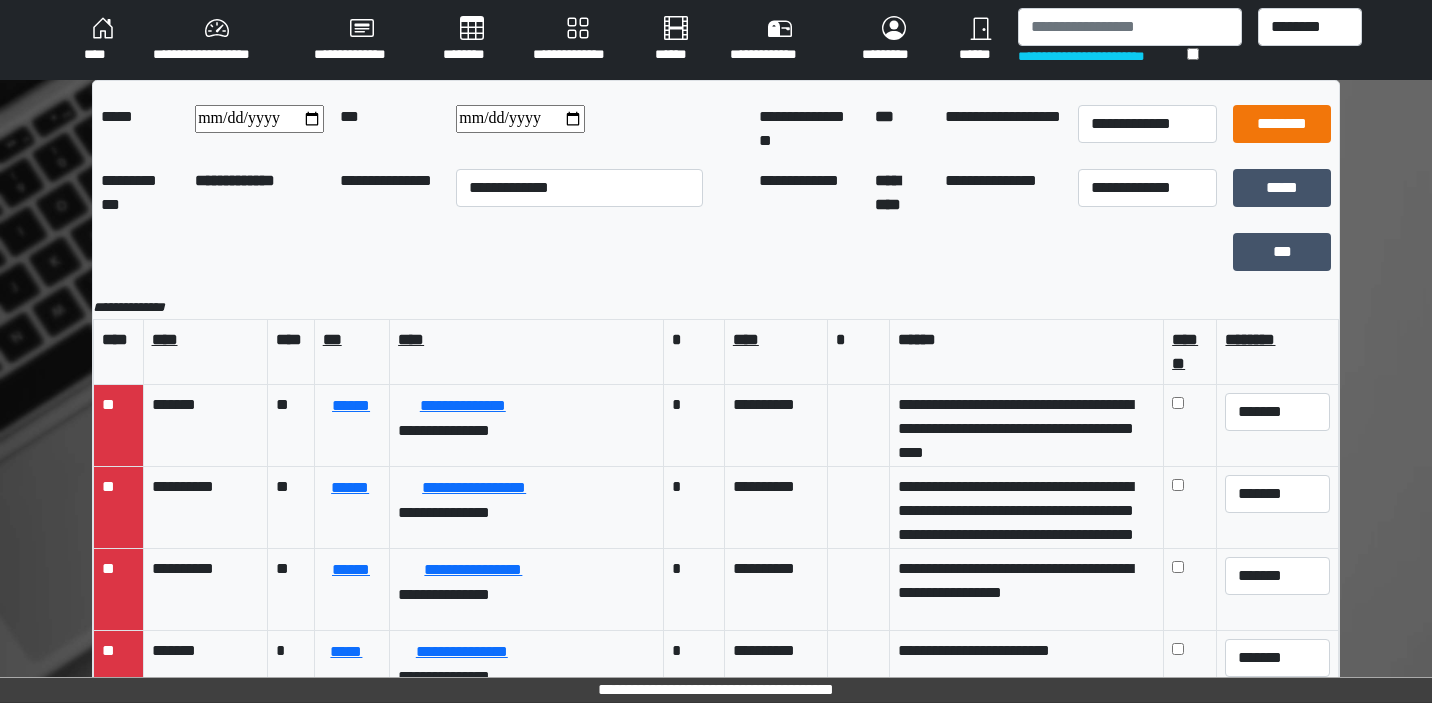 click on "********" at bounding box center [1282, 124] 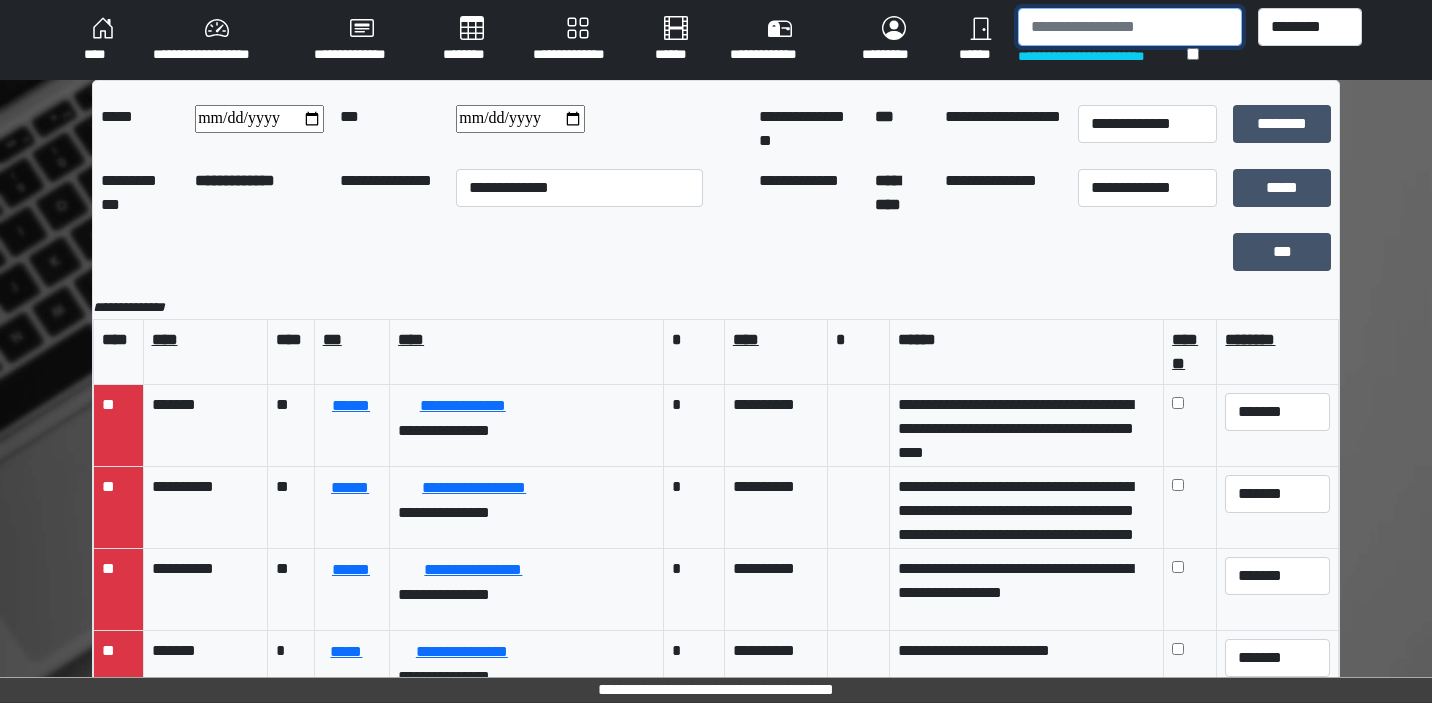 click at bounding box center [1129, 27] 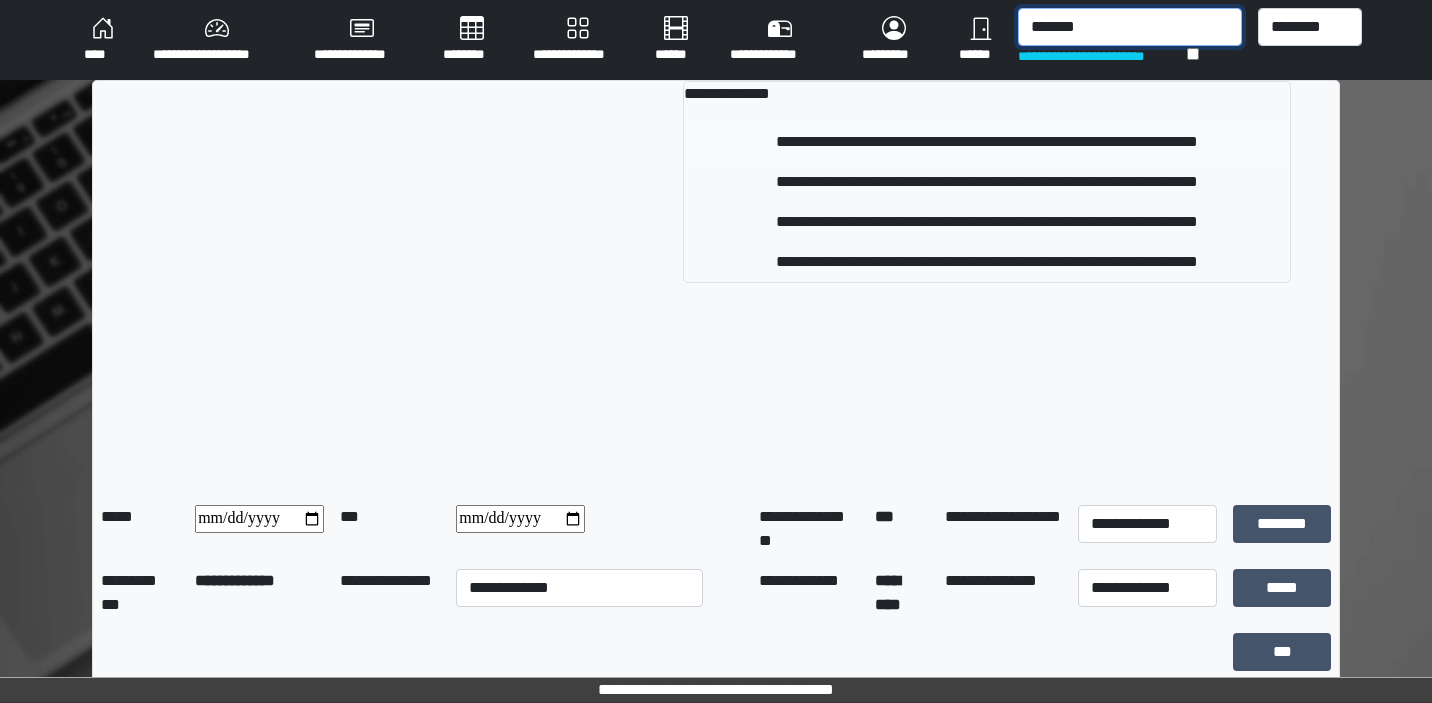 type on "*******" 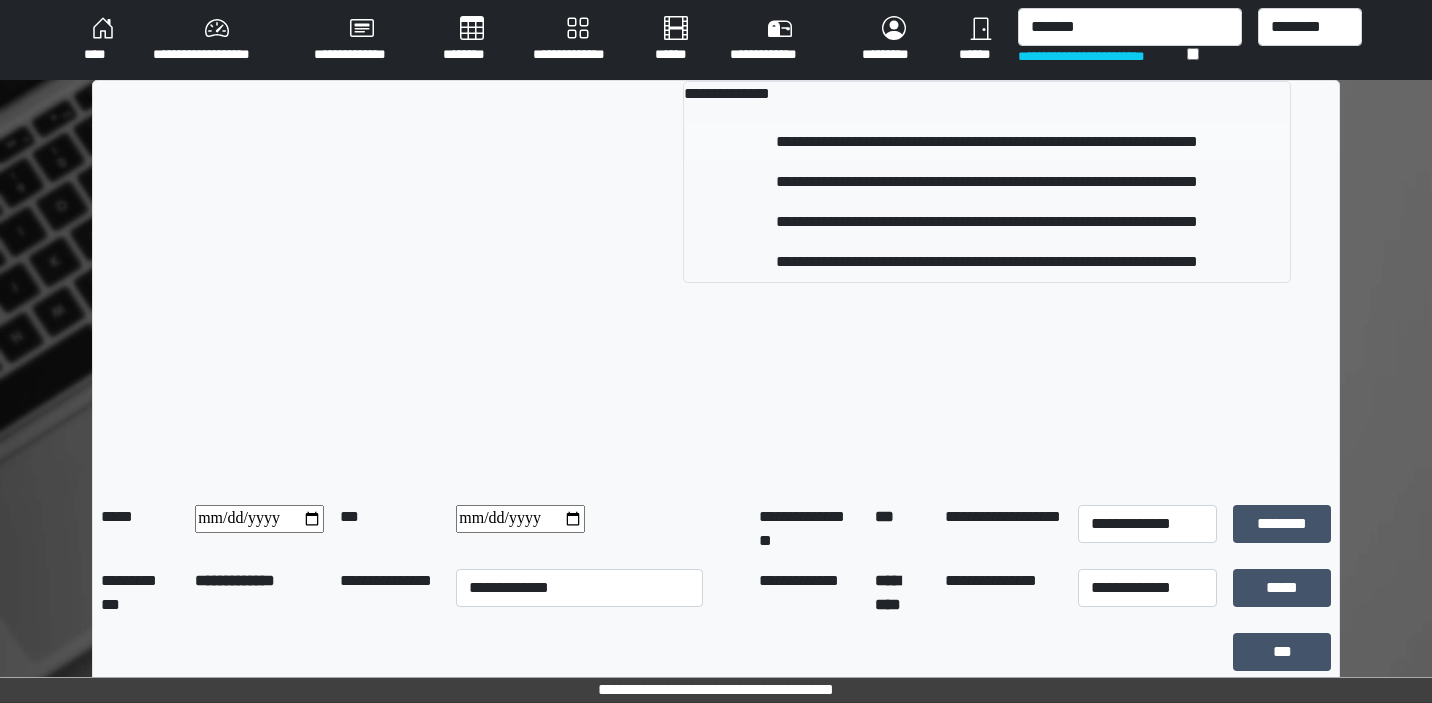 click on "**********" at bounding box center [987, 142] 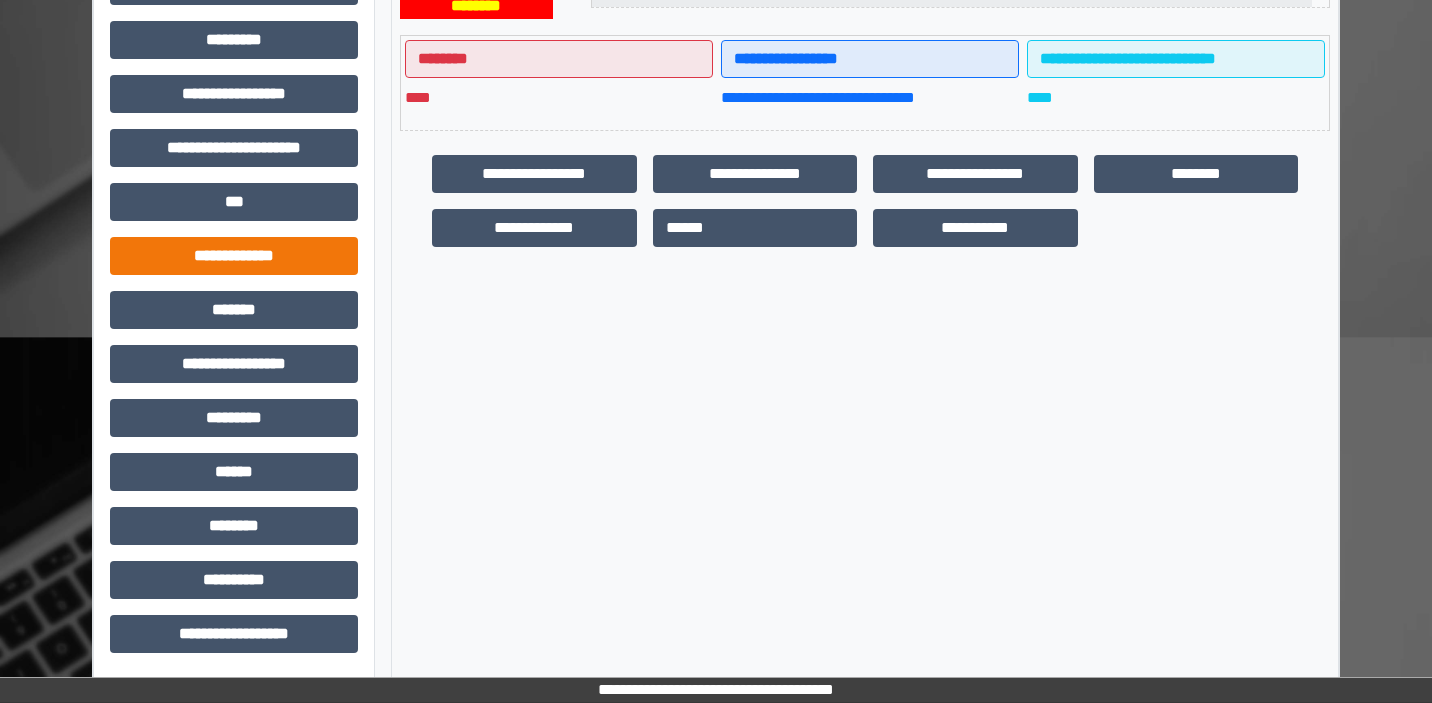 scroll, scrollTop: 471, scrollLeft: 0, axis: vertical 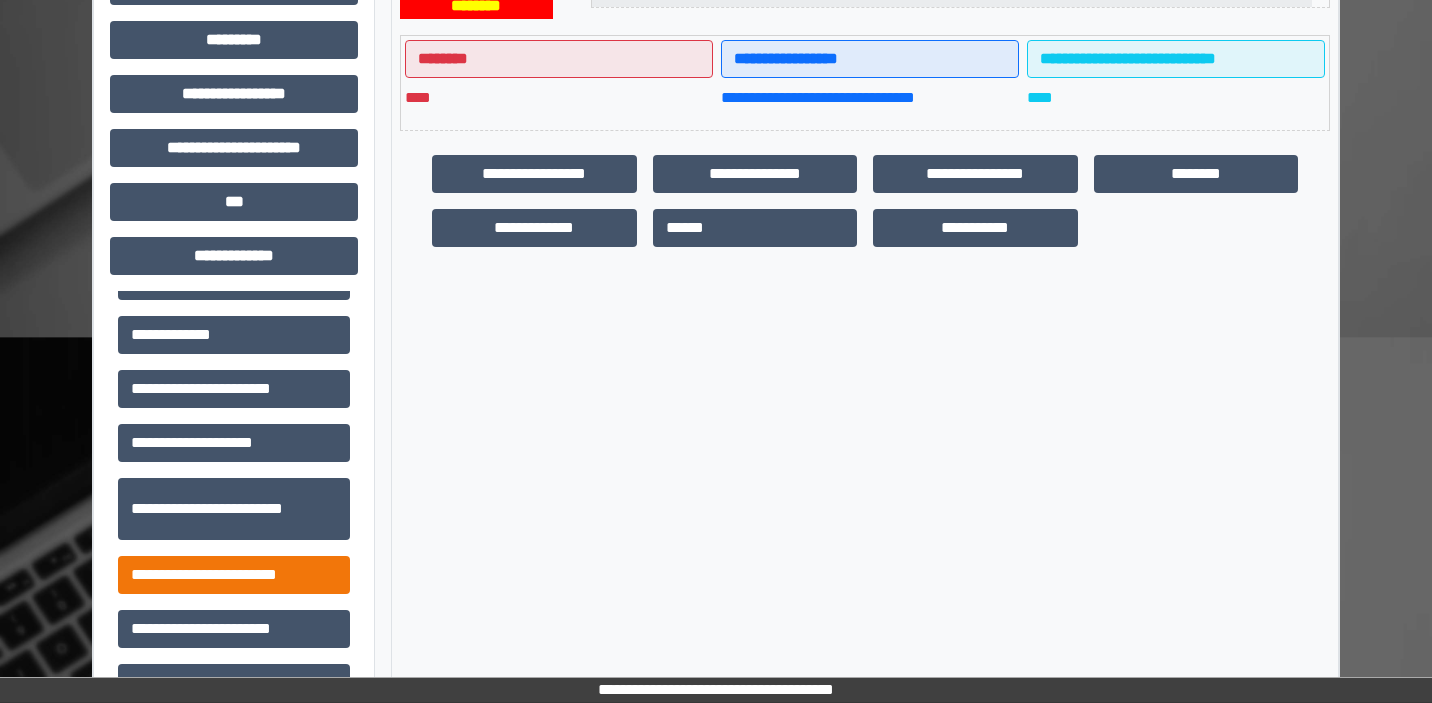 click on "**********" at bounding box center (234, 575) 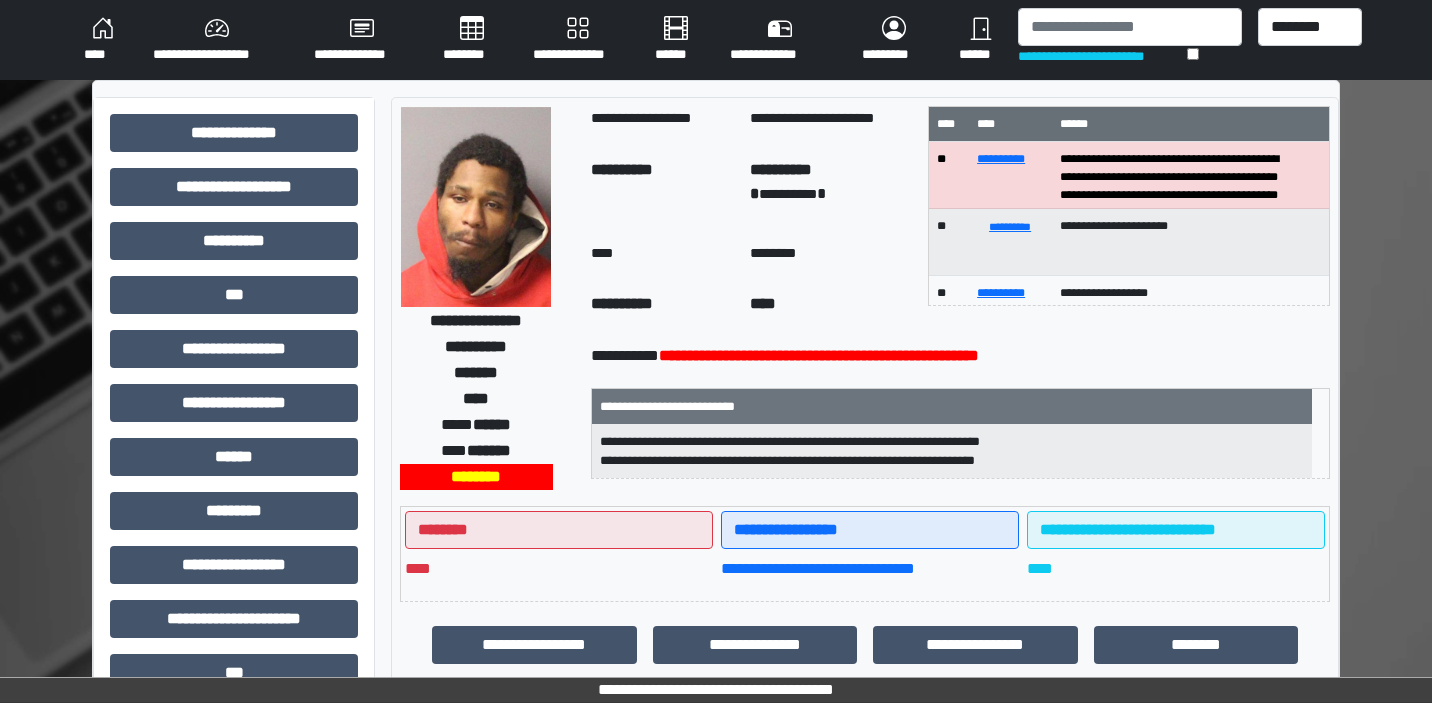 scroll, scrollTop: 0, scrollLeft: 0, axis: both 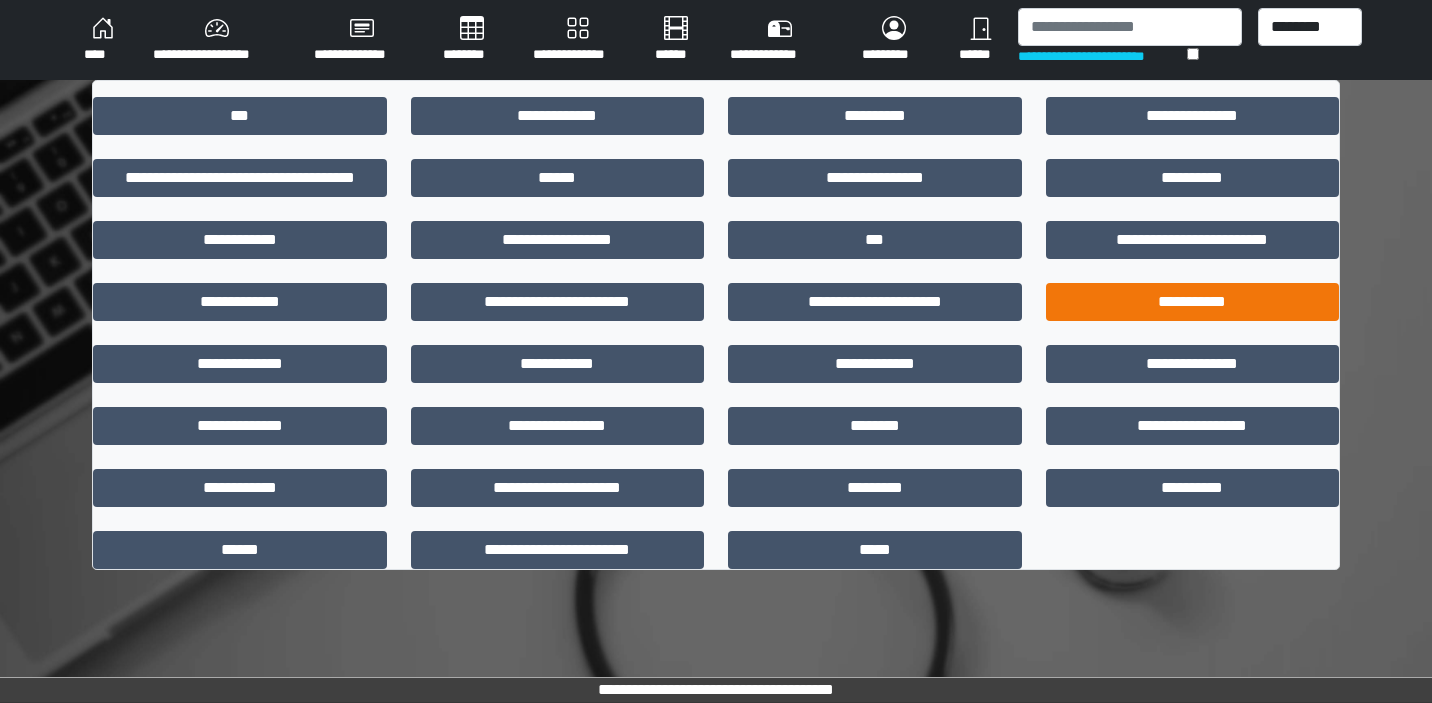 click on "**********" at bounding box center (1193, 302) 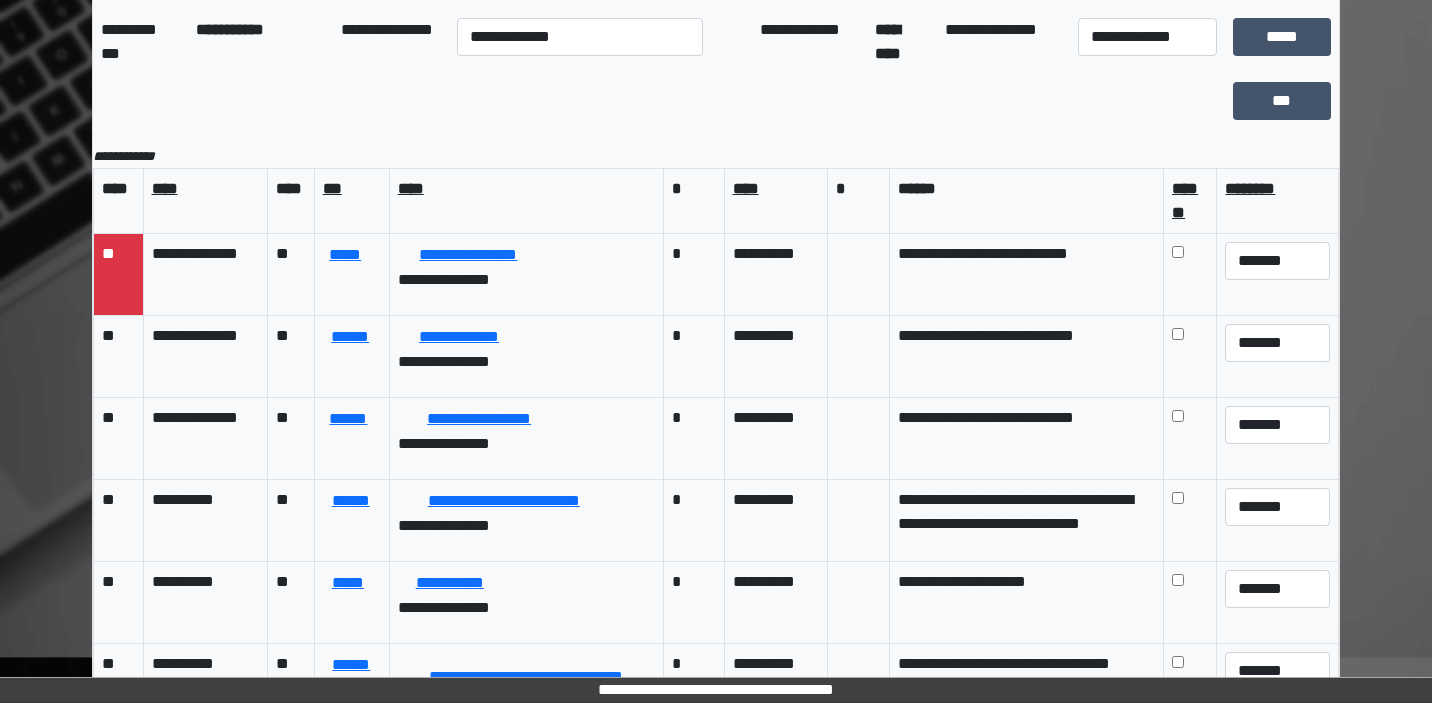 scroll, scrollTop: 162, scrollLeft: 0, axis: vertical 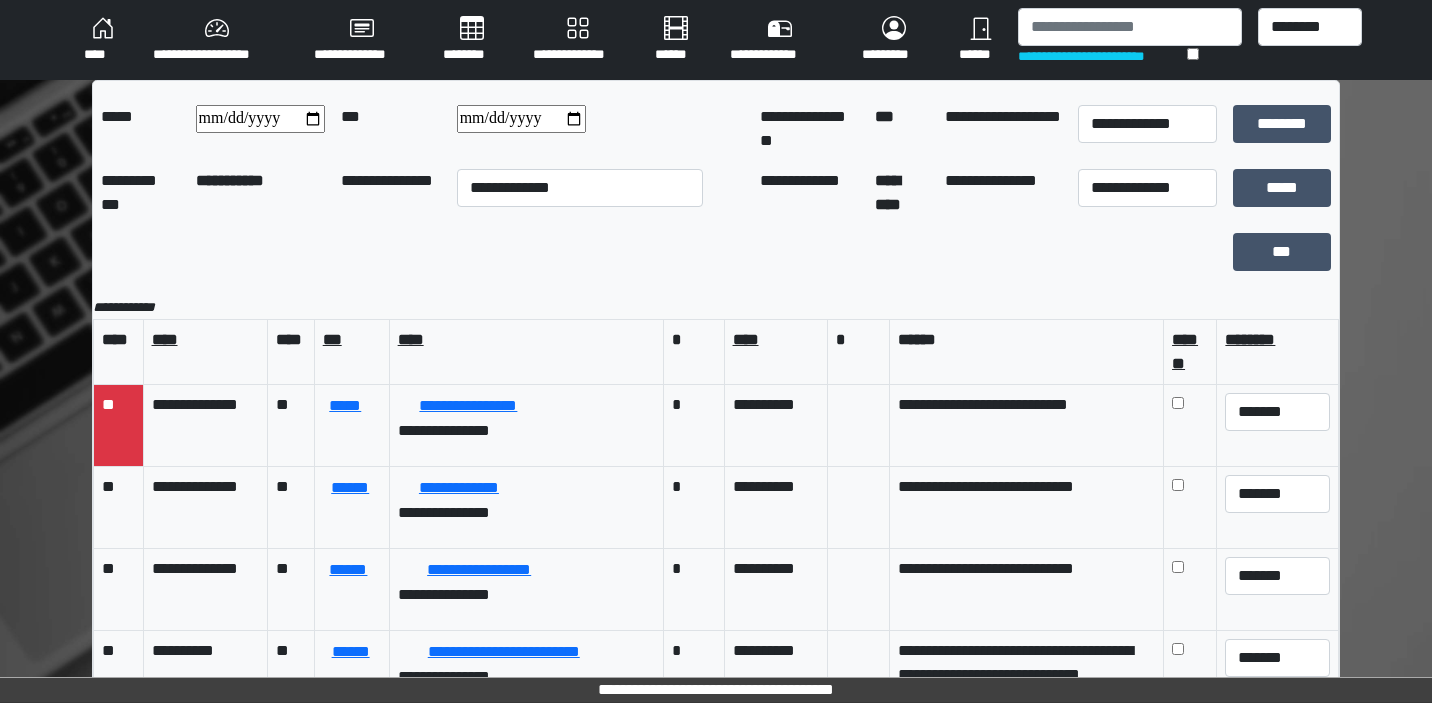 click on "********" at bounding box center (472, 40) 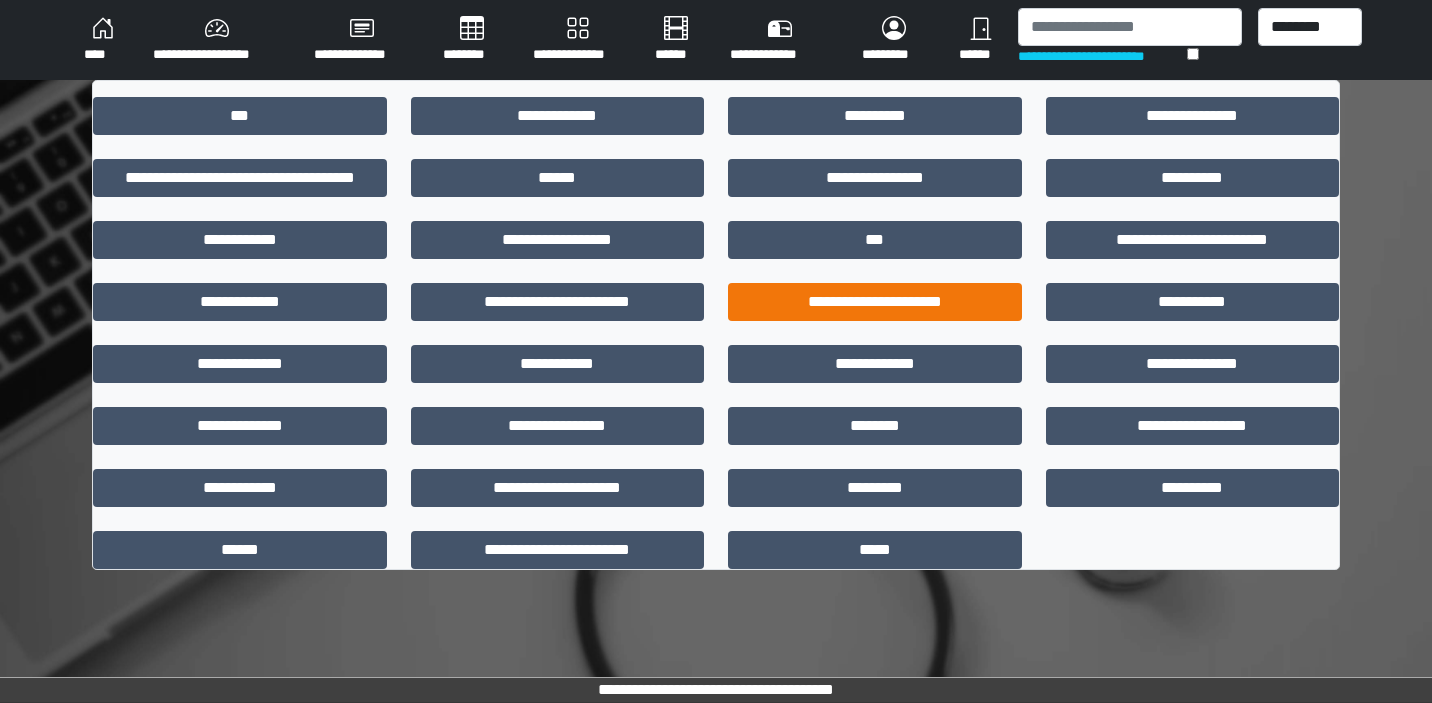 click on "**********" at bounding box center [875, 302] 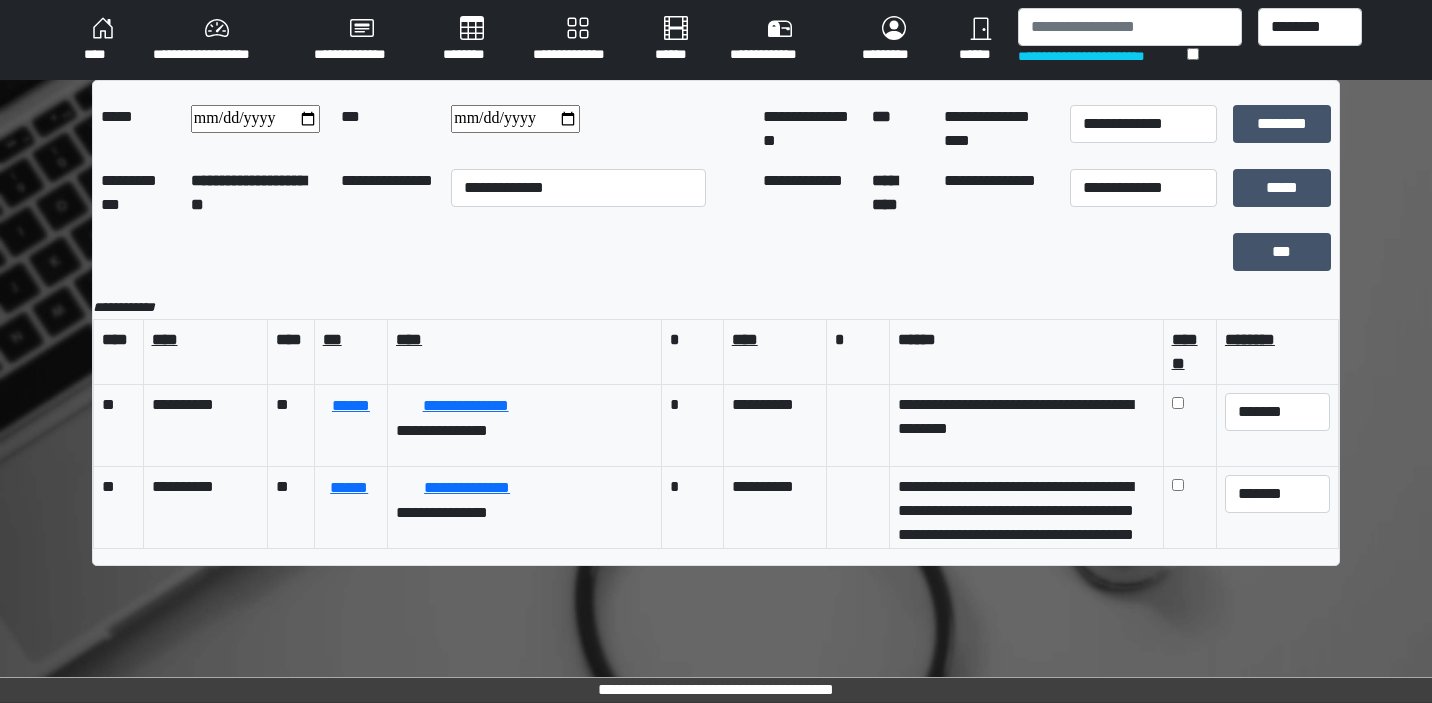 scroll, scrollTop: 0, scrollLeft: 0, axis: both 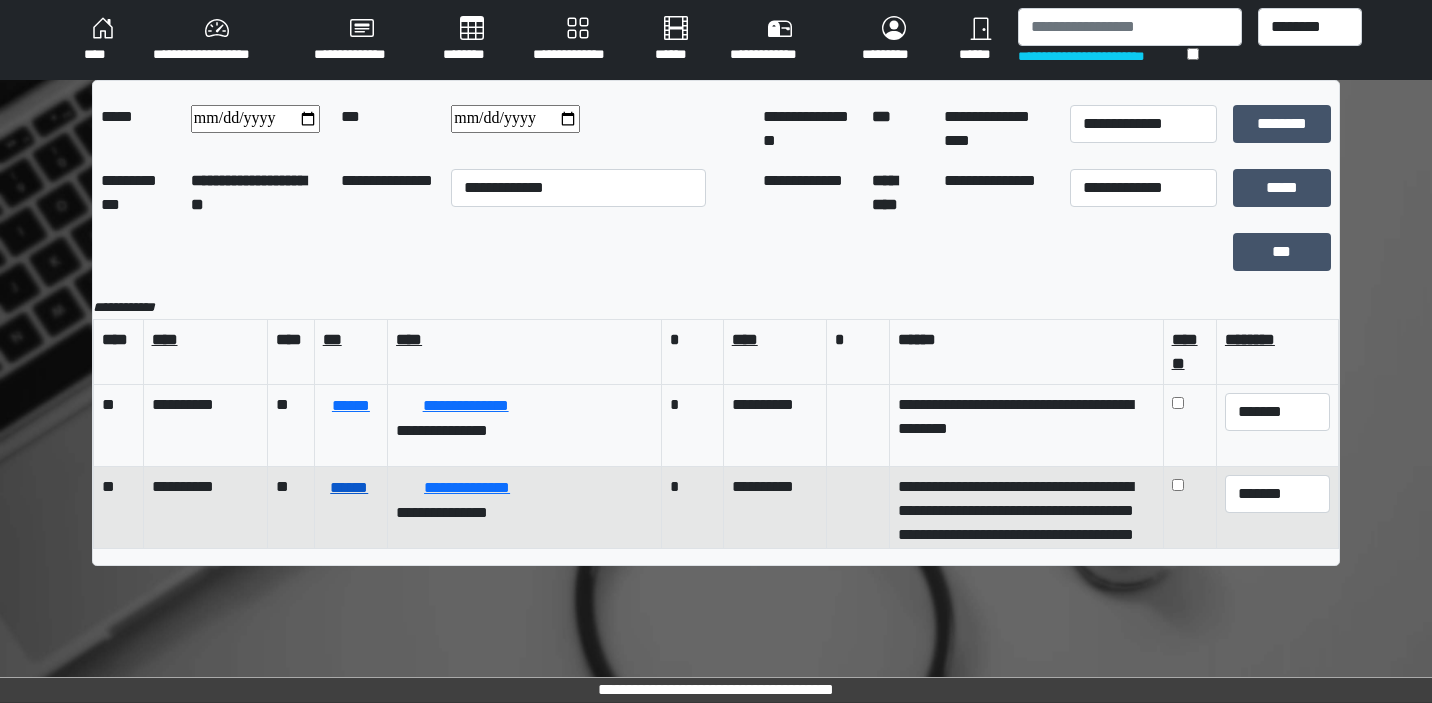 click on "******" at bounding box center [349, 488] 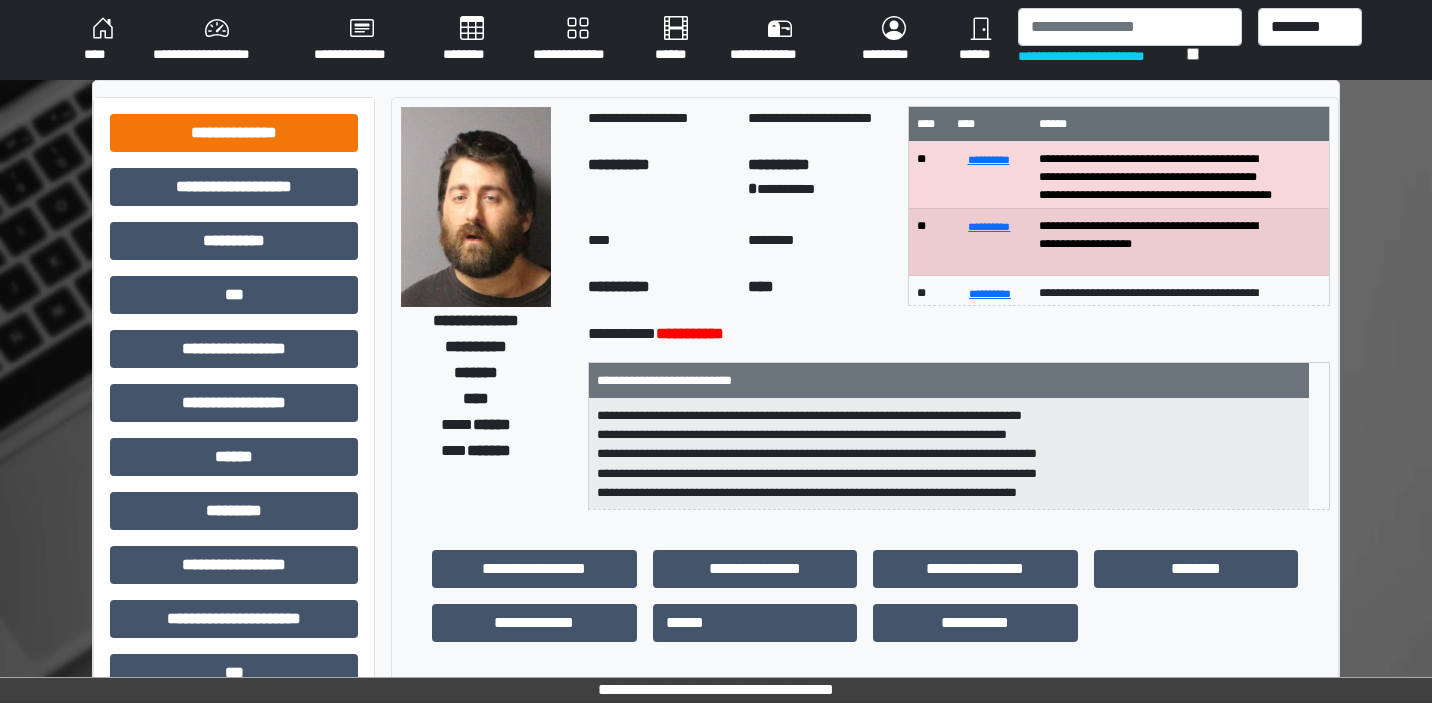 click on "**********" at bounding box center [234, 133] 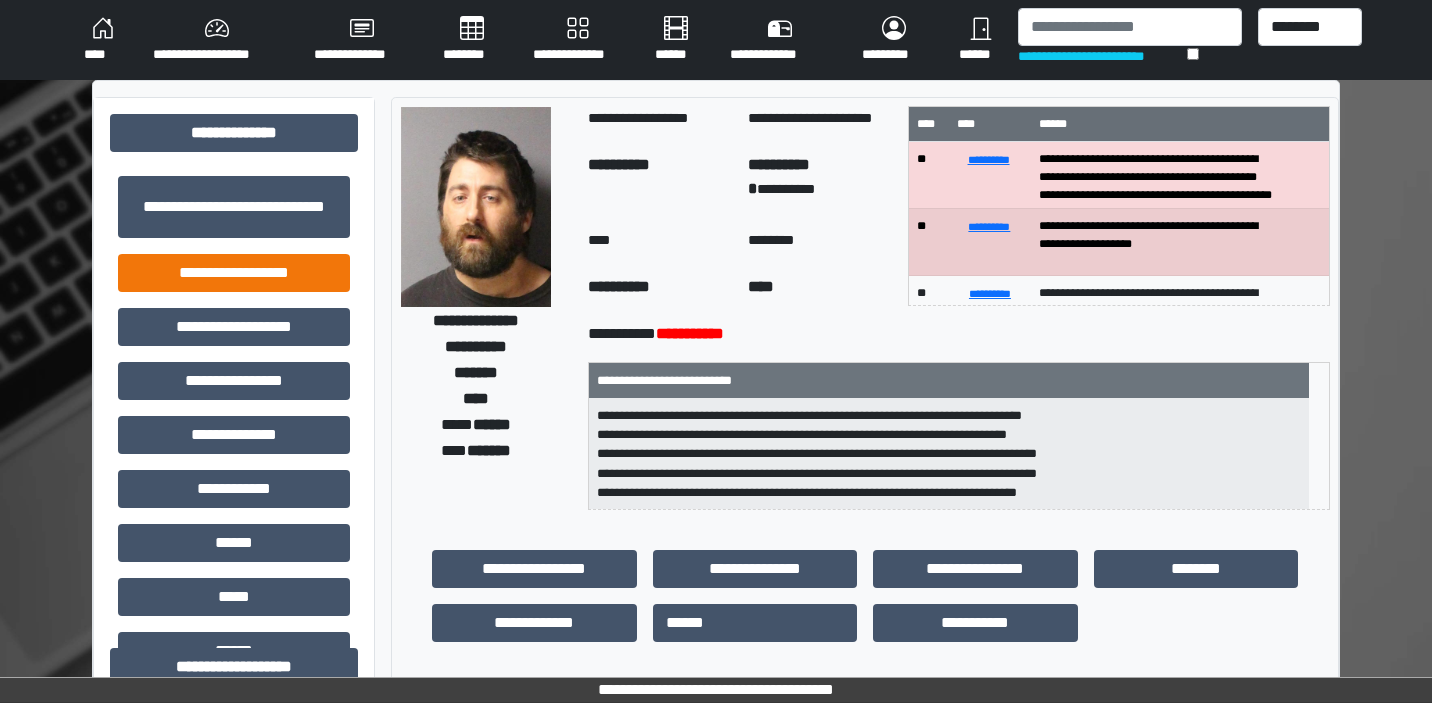 click on "**********" at bounding box center (234, 273) 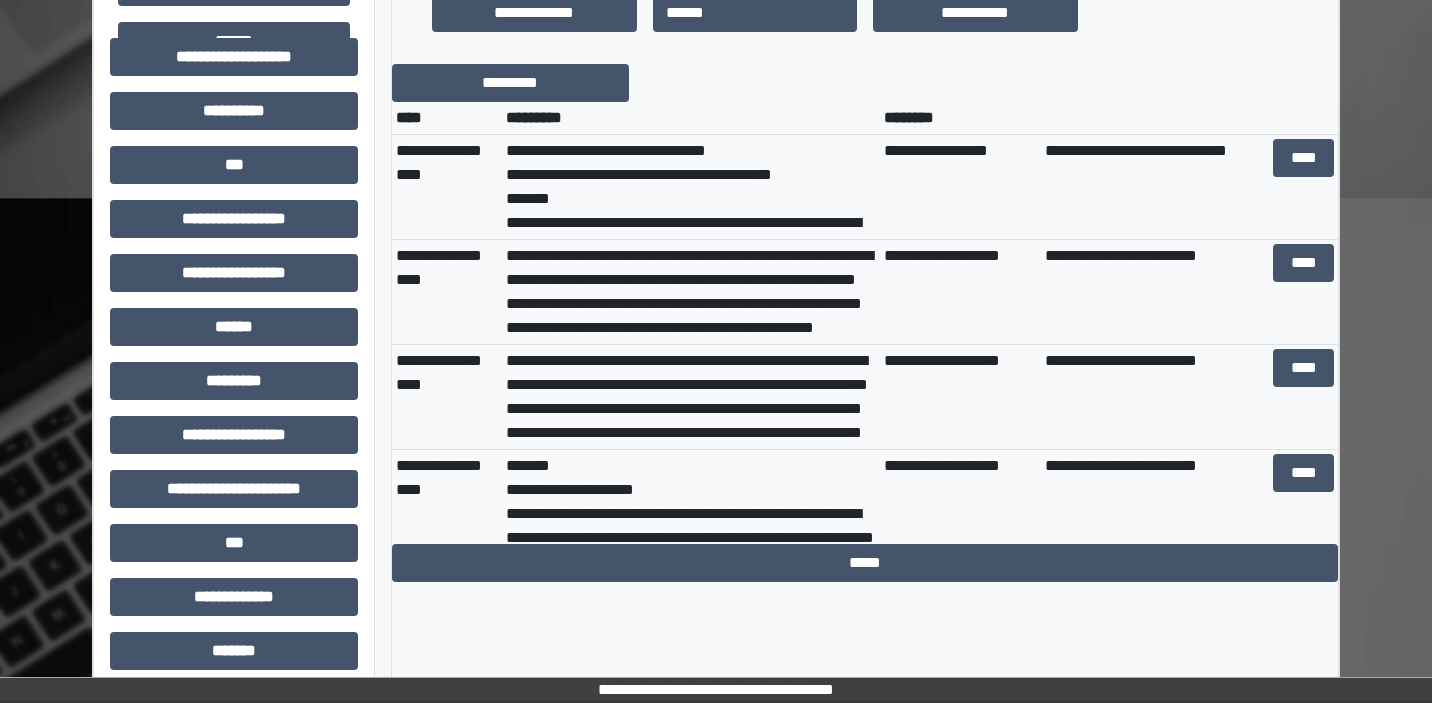 scroll, scrollTop: 582, scrollLeft: 0, axis: vertical 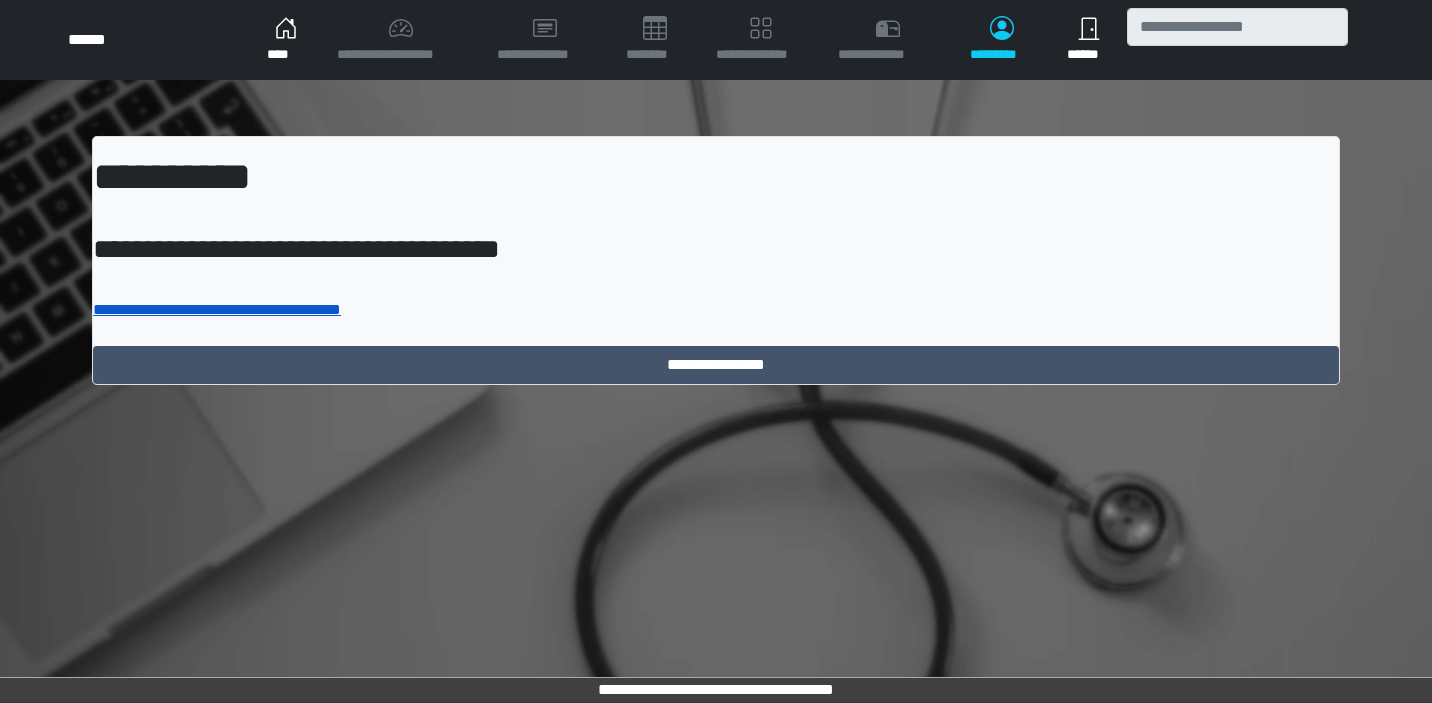 click on "**********" at bounding box center [217, 309] 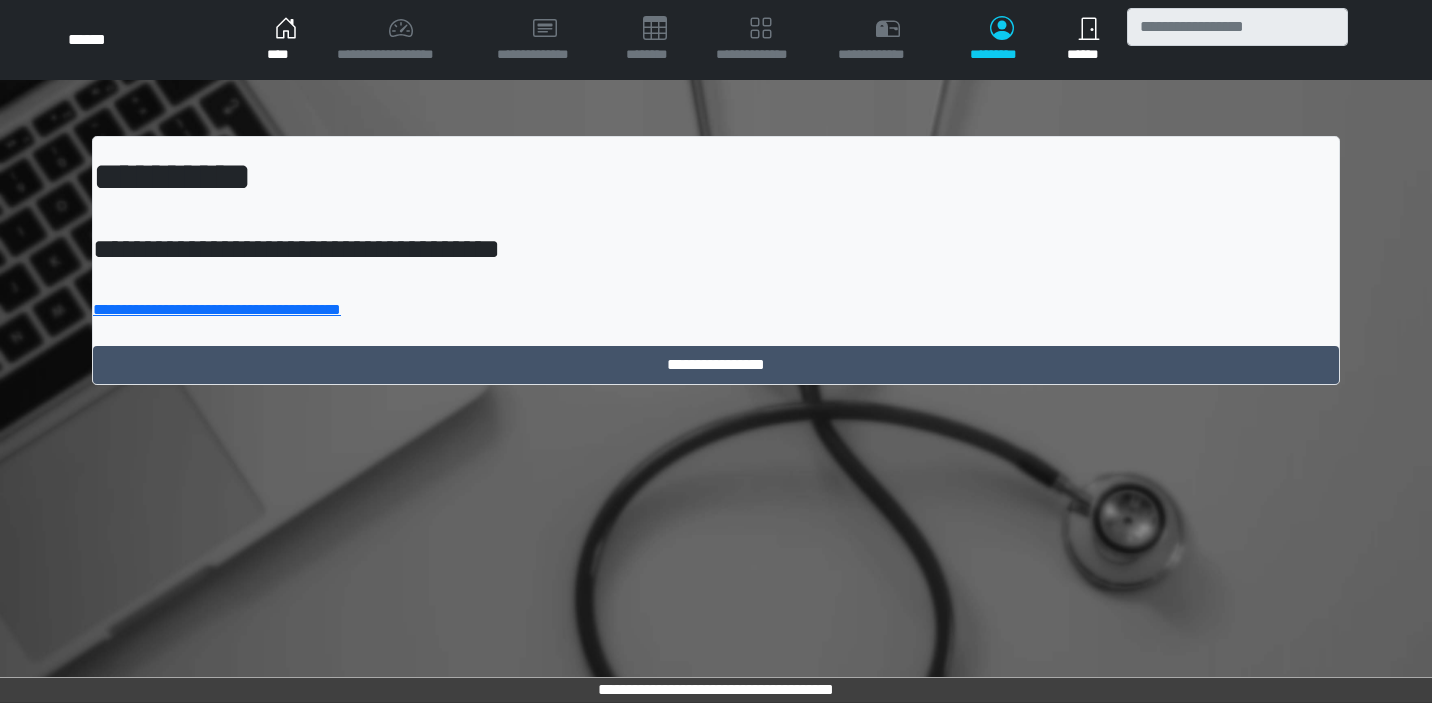 scroll, scrollTop: 0, scrollLeft: 0, axis: both 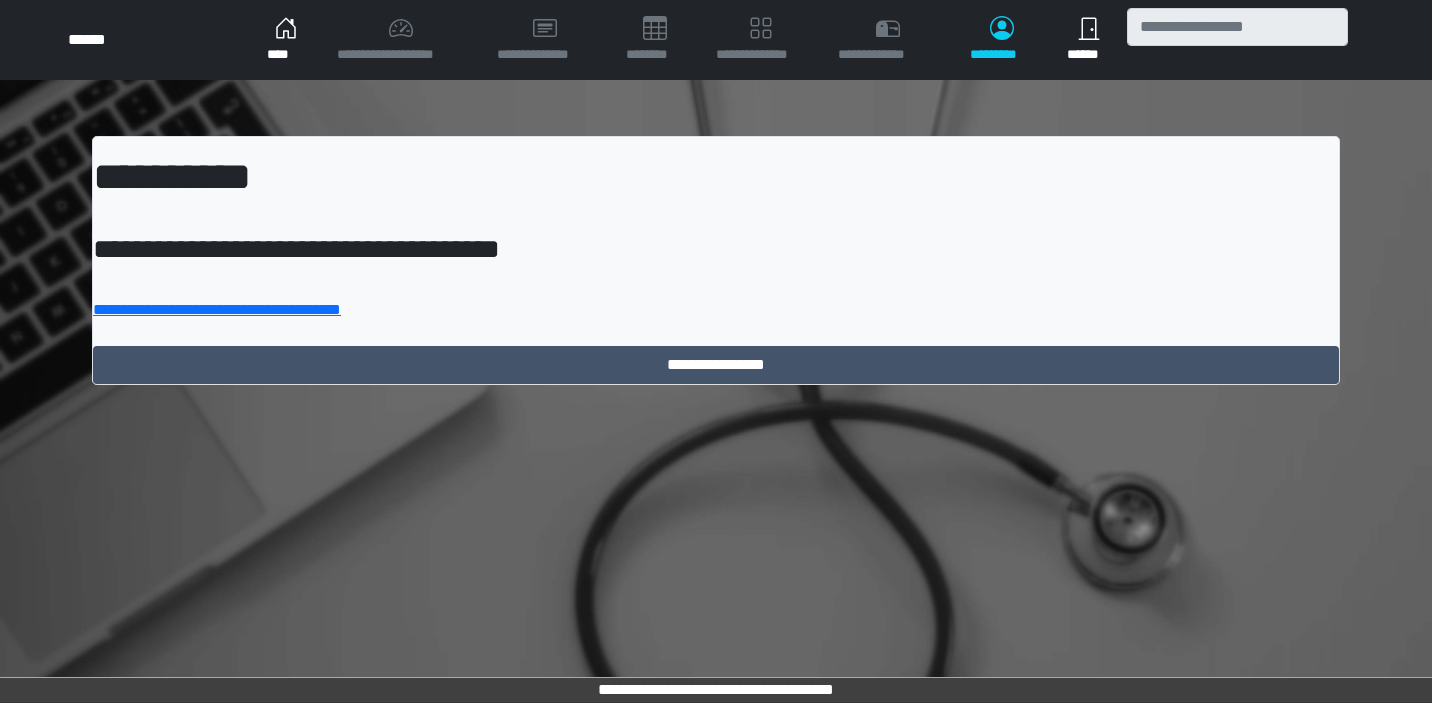 click on "**********" at bounding box center (716, 260) 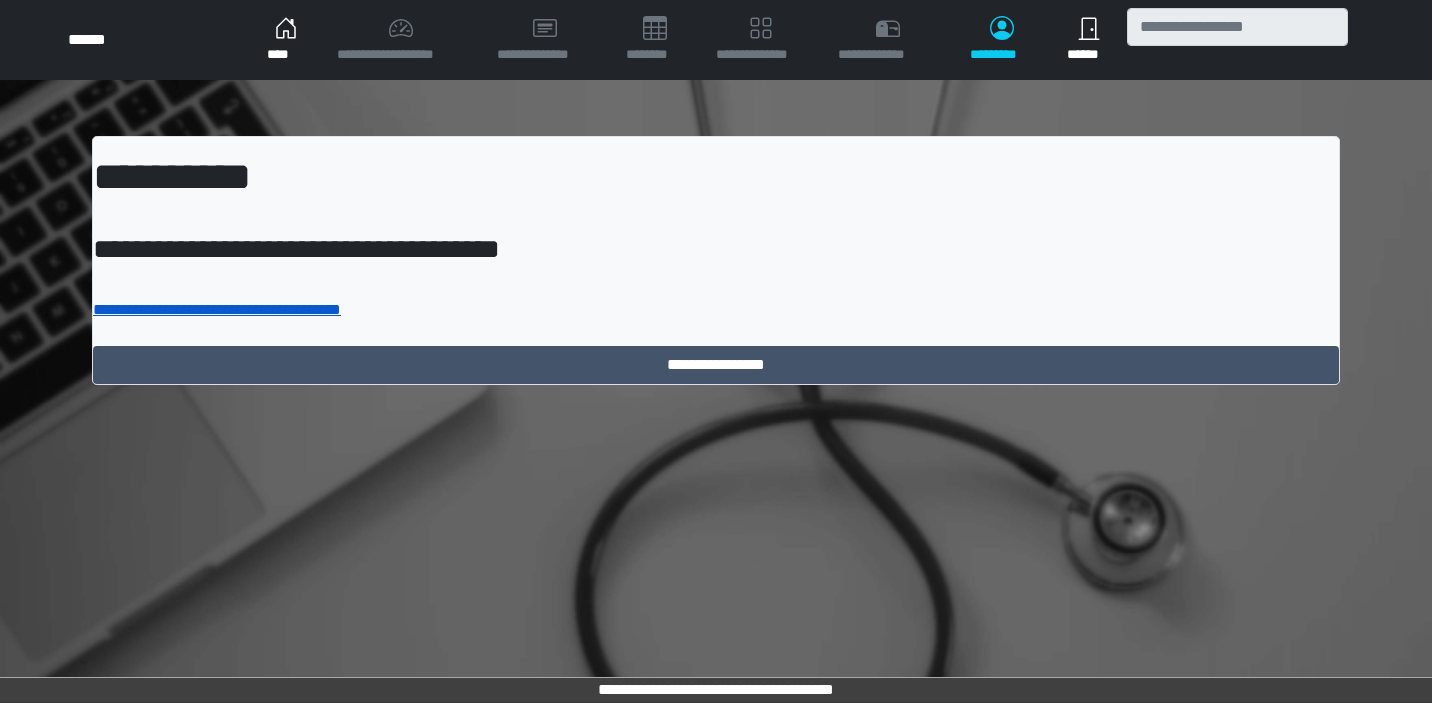 click on "**********" at bounding box center (217, 309) 